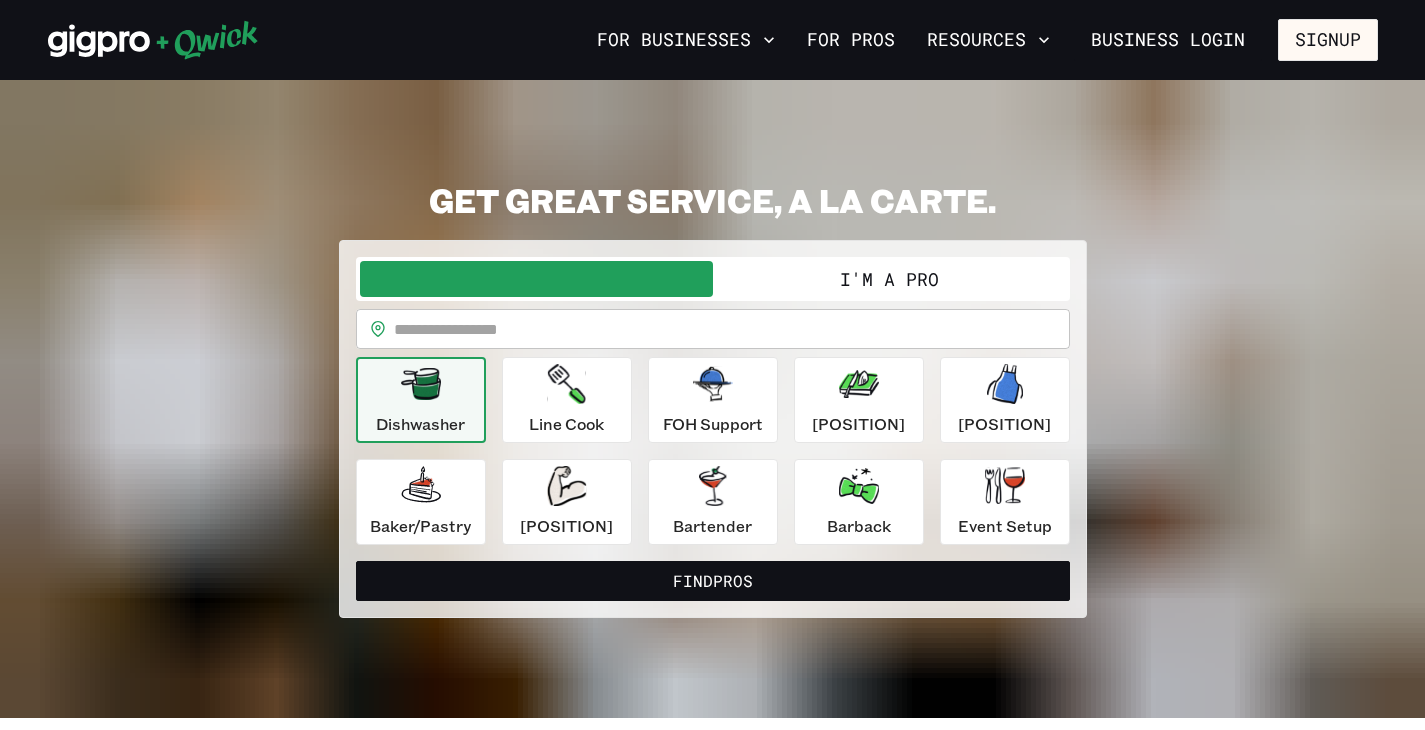 scroll, scrollTop: 0, scrollLeft: 0, axis: both 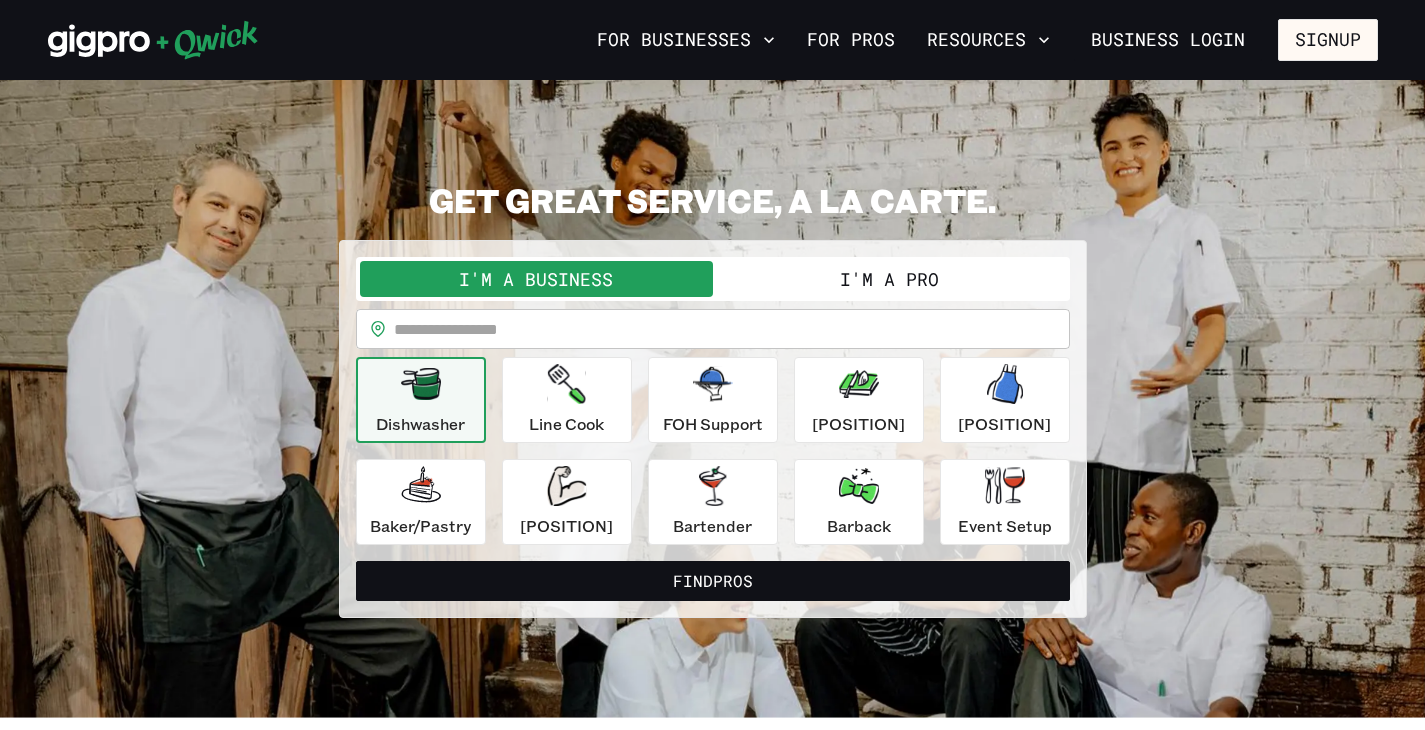 click on "I'm a Pro" at bounding box center (889, 279) 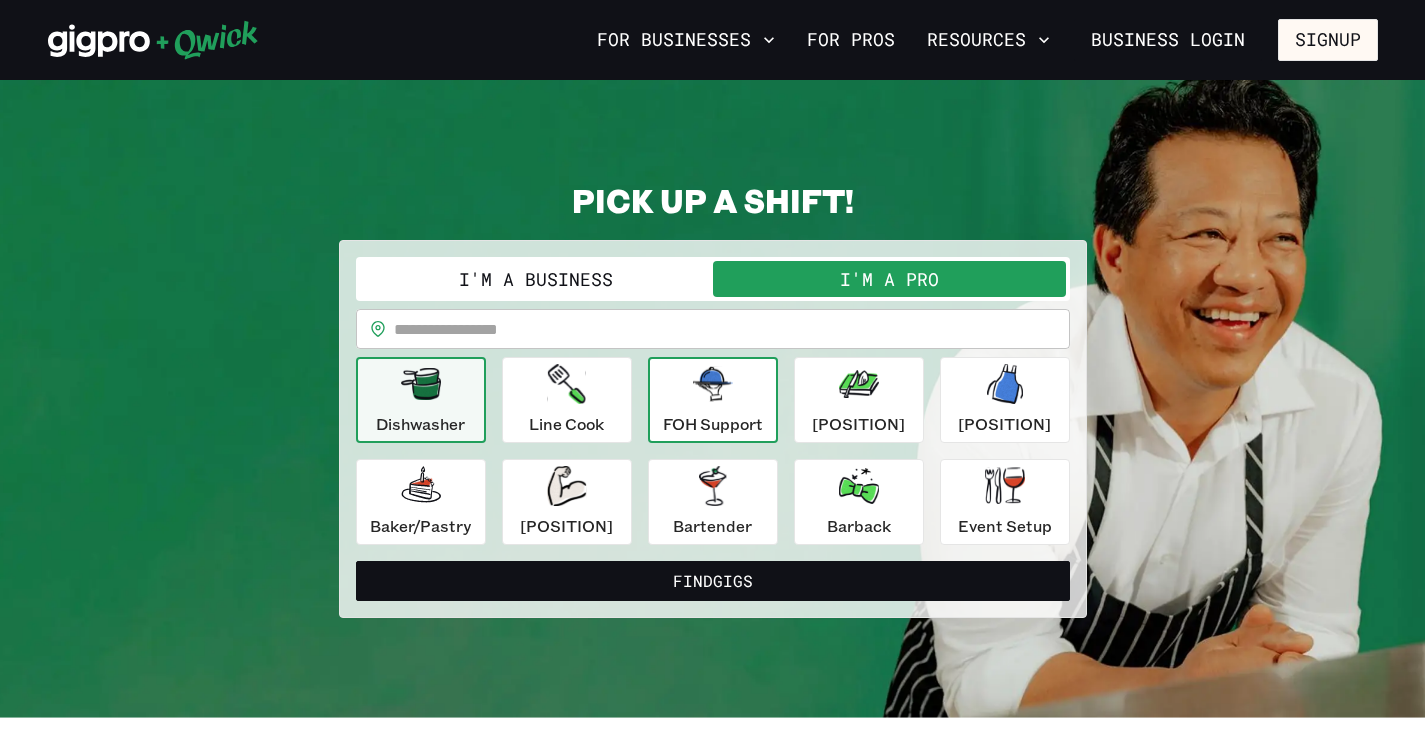 click on "FOH Support" at bounding box center (713, 400) 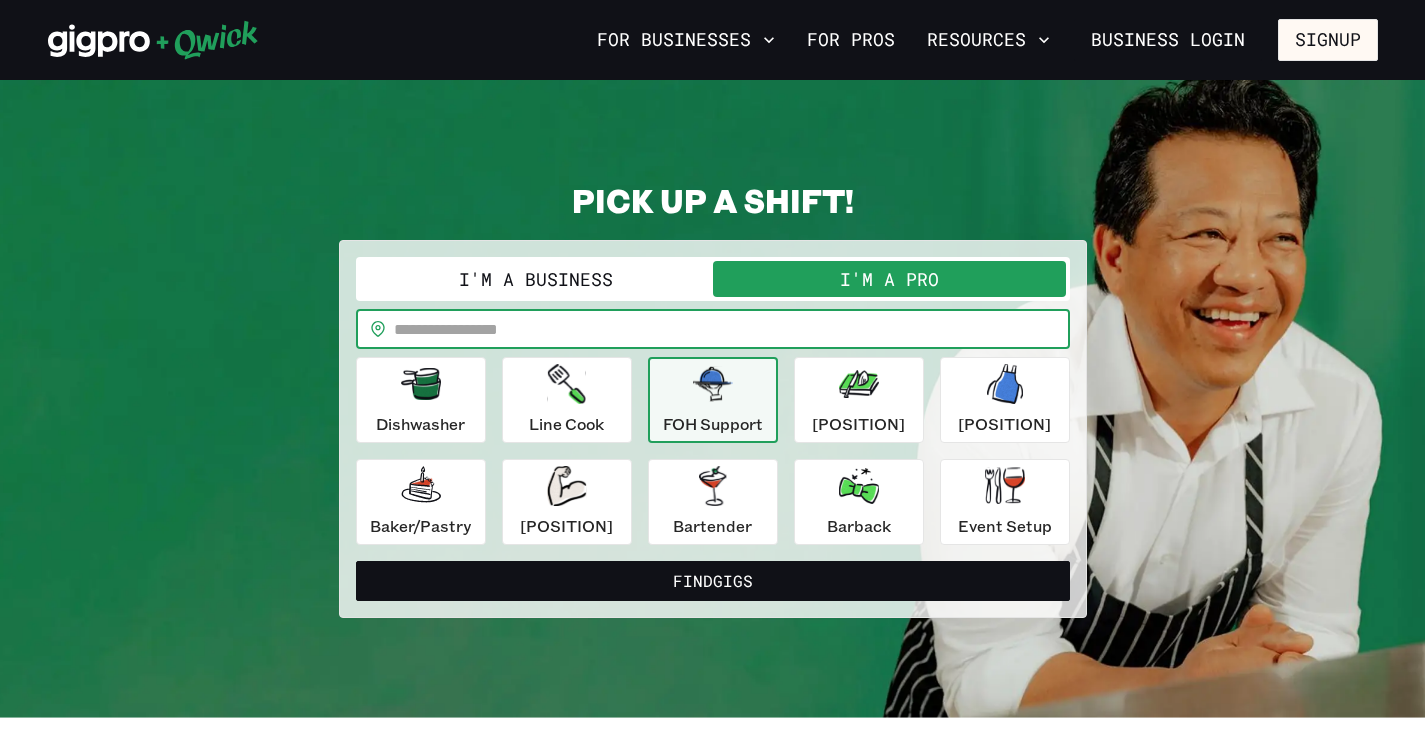 click at bounding box center (732, 329) 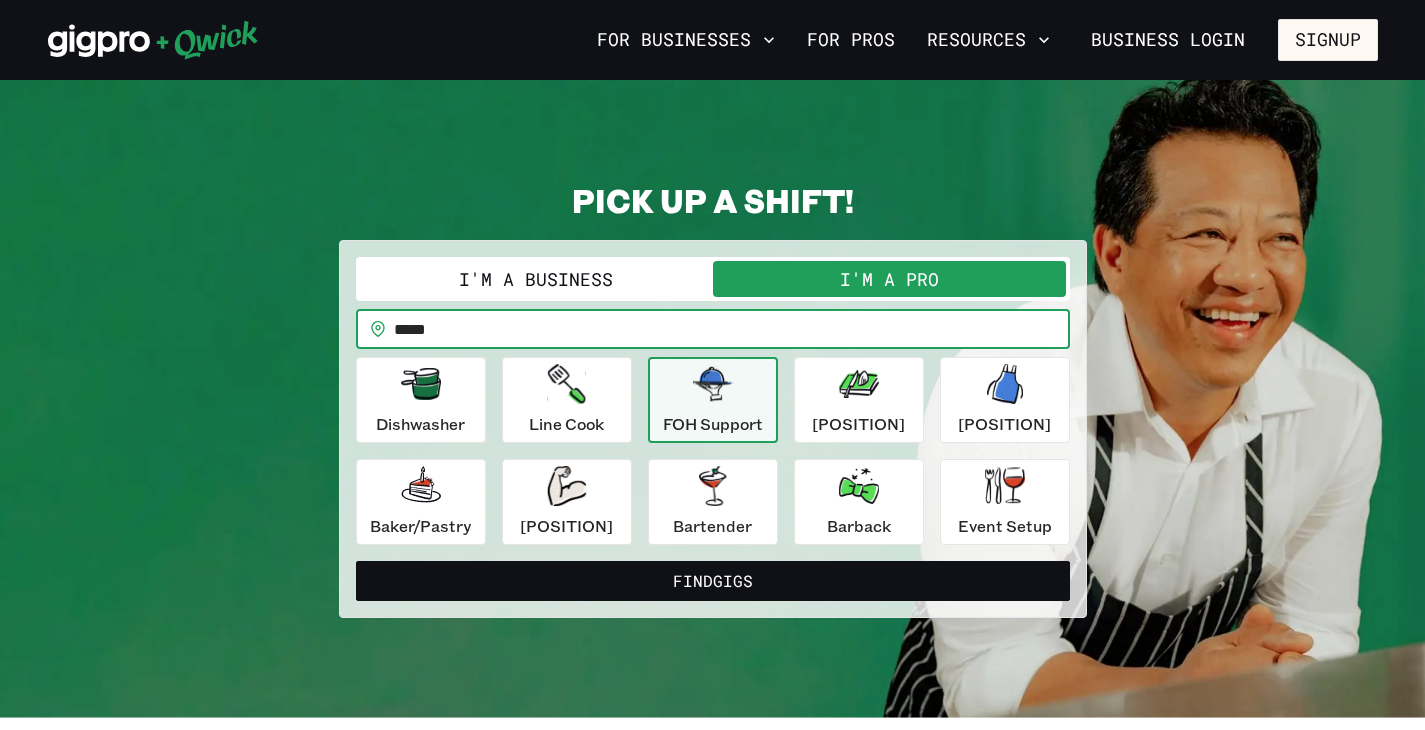 type on "*****" 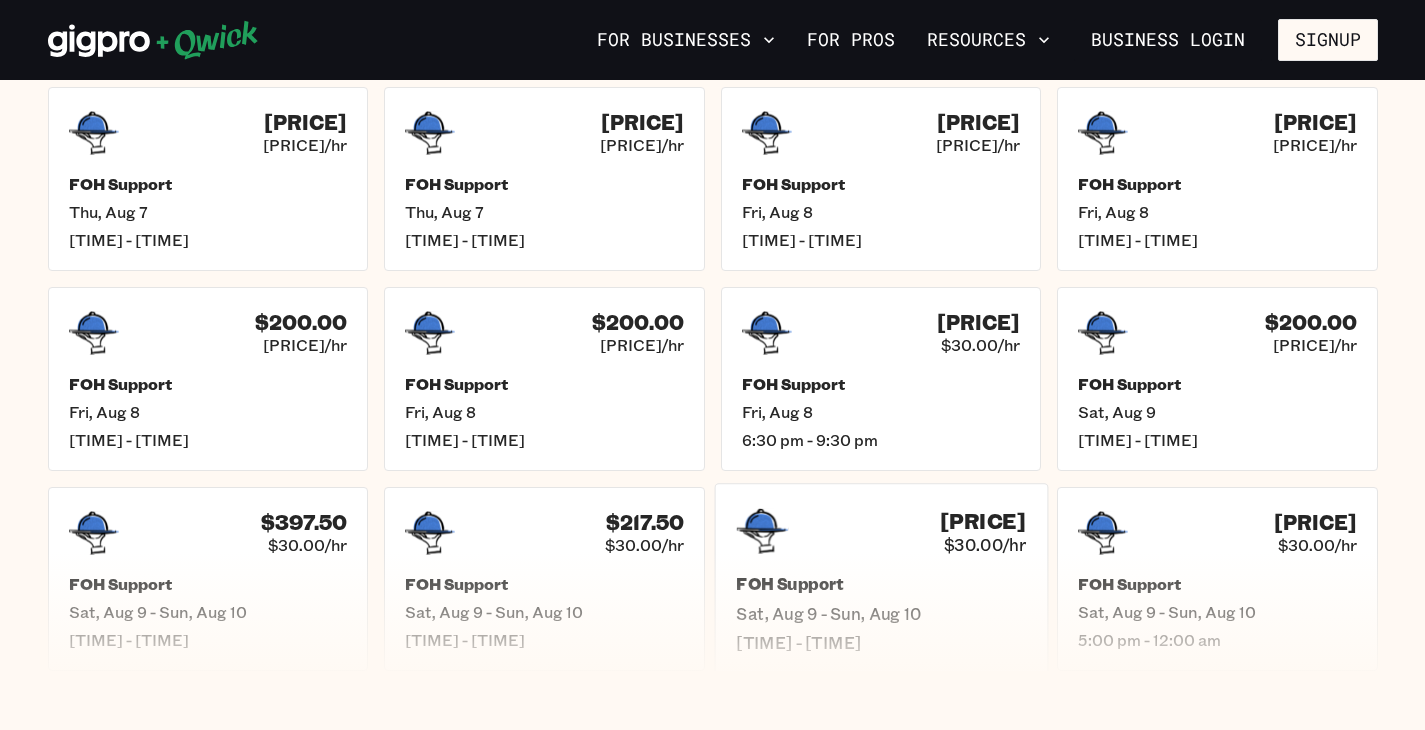 scroll, scrollTop: 515, scrollLeft: 0, axis: vertical 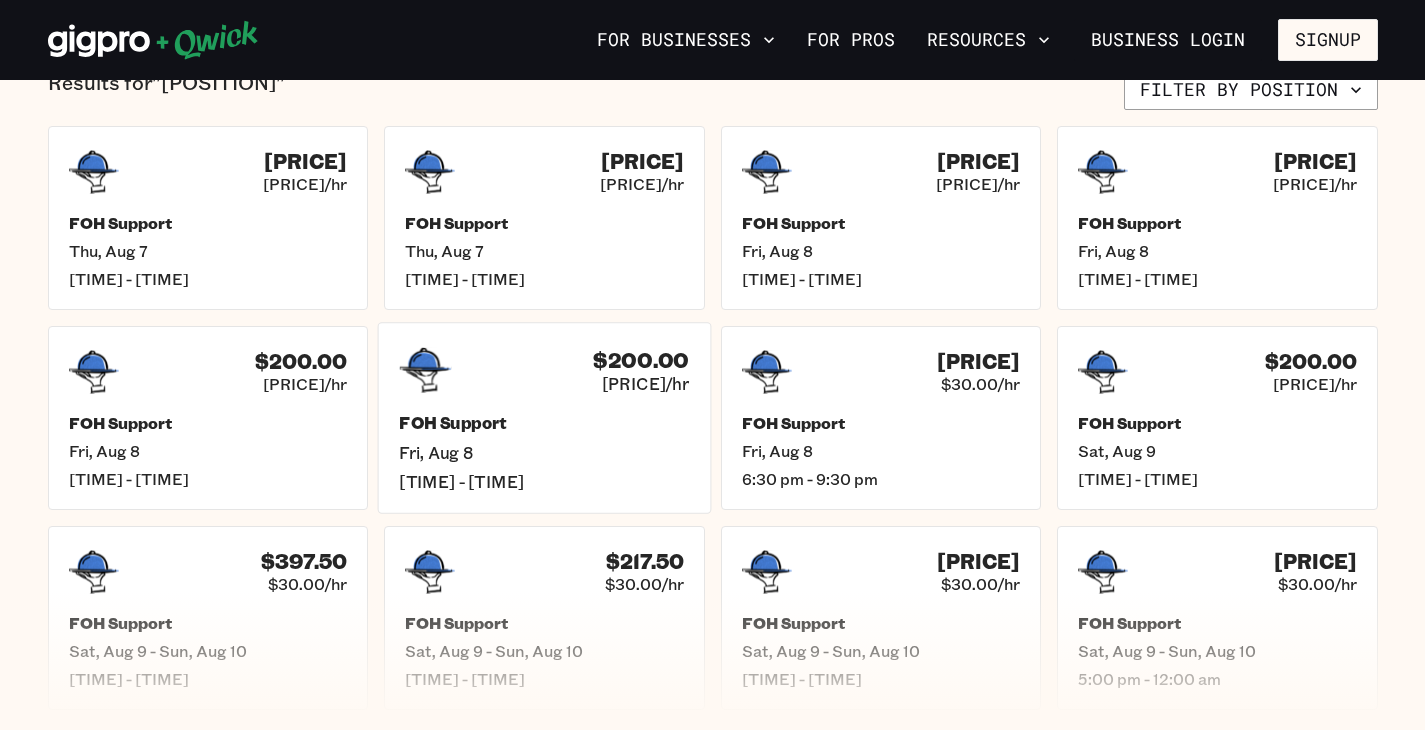 click 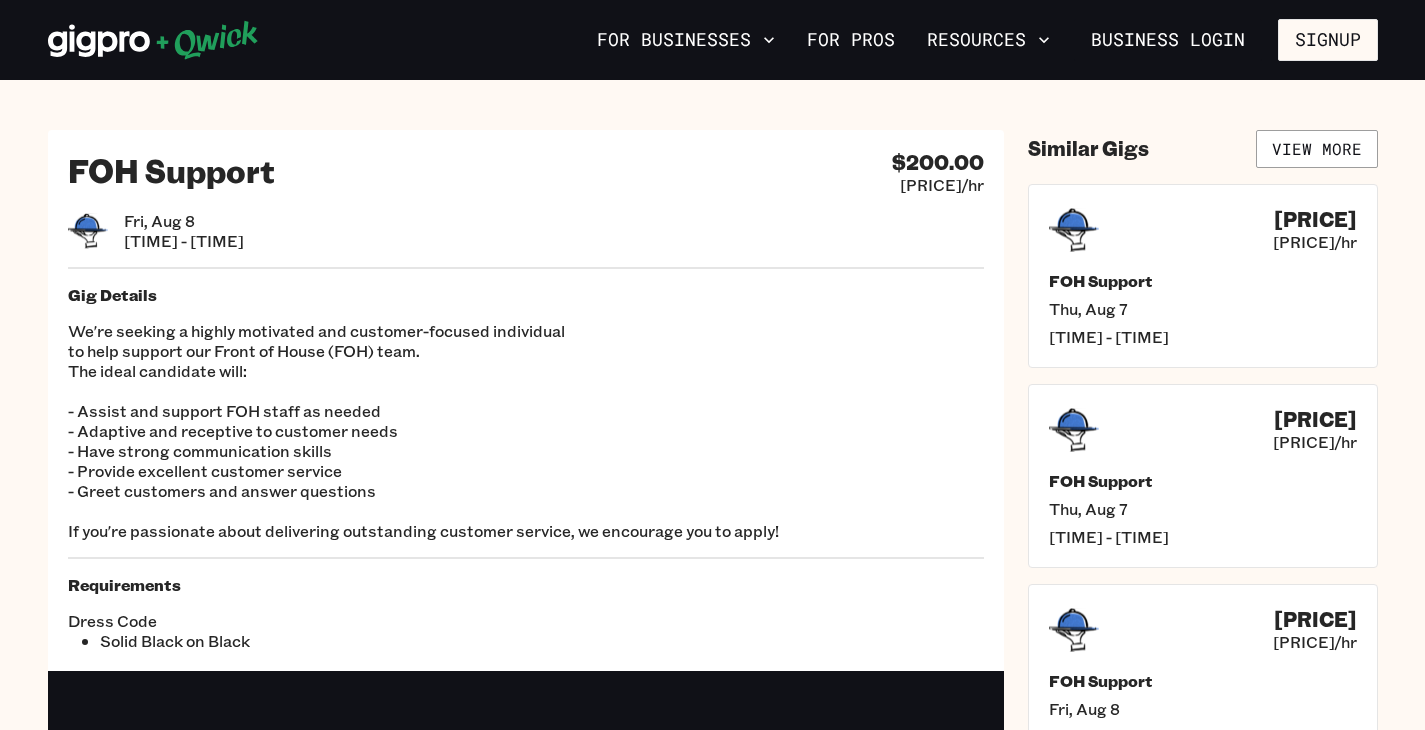 scroll, scrollTop: 0, scrollLeft: 0, axis: both 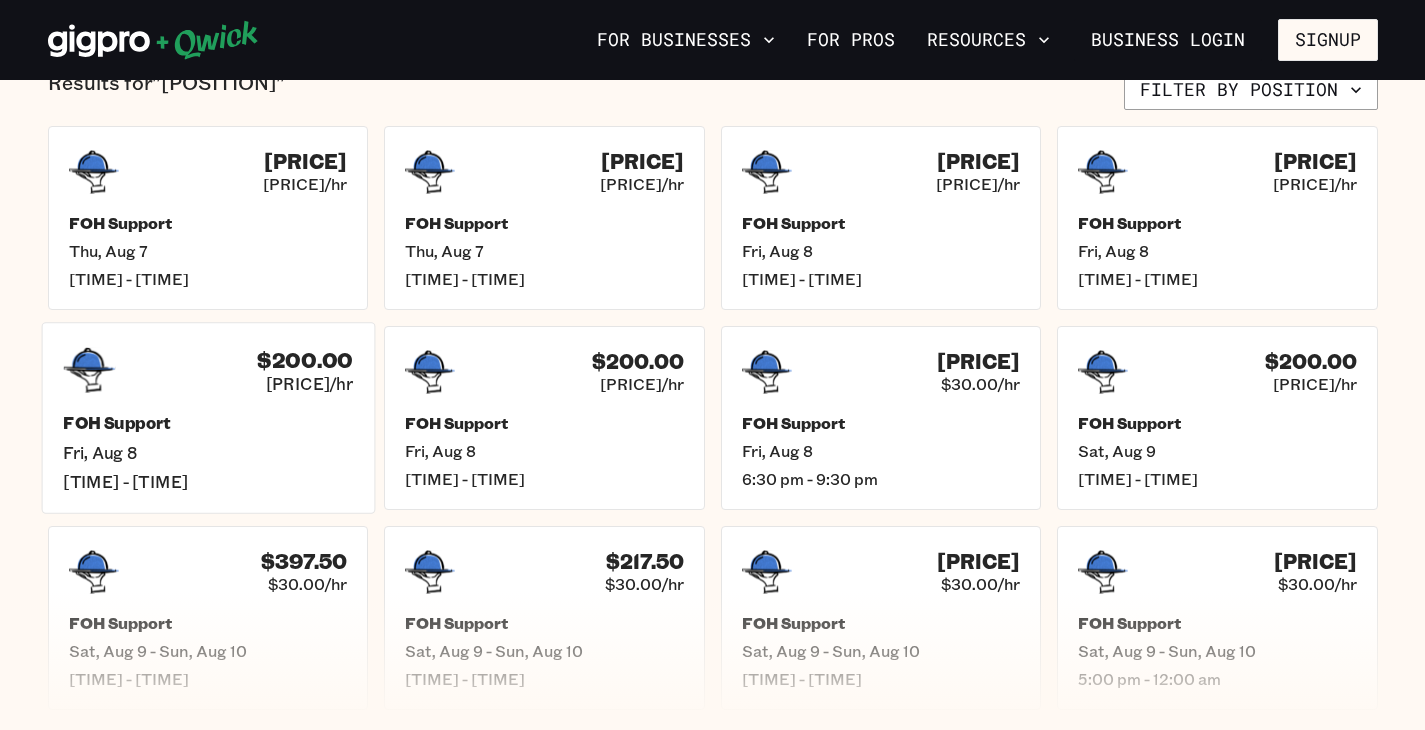click on "FOH Support" at bounding box center (208, 423) 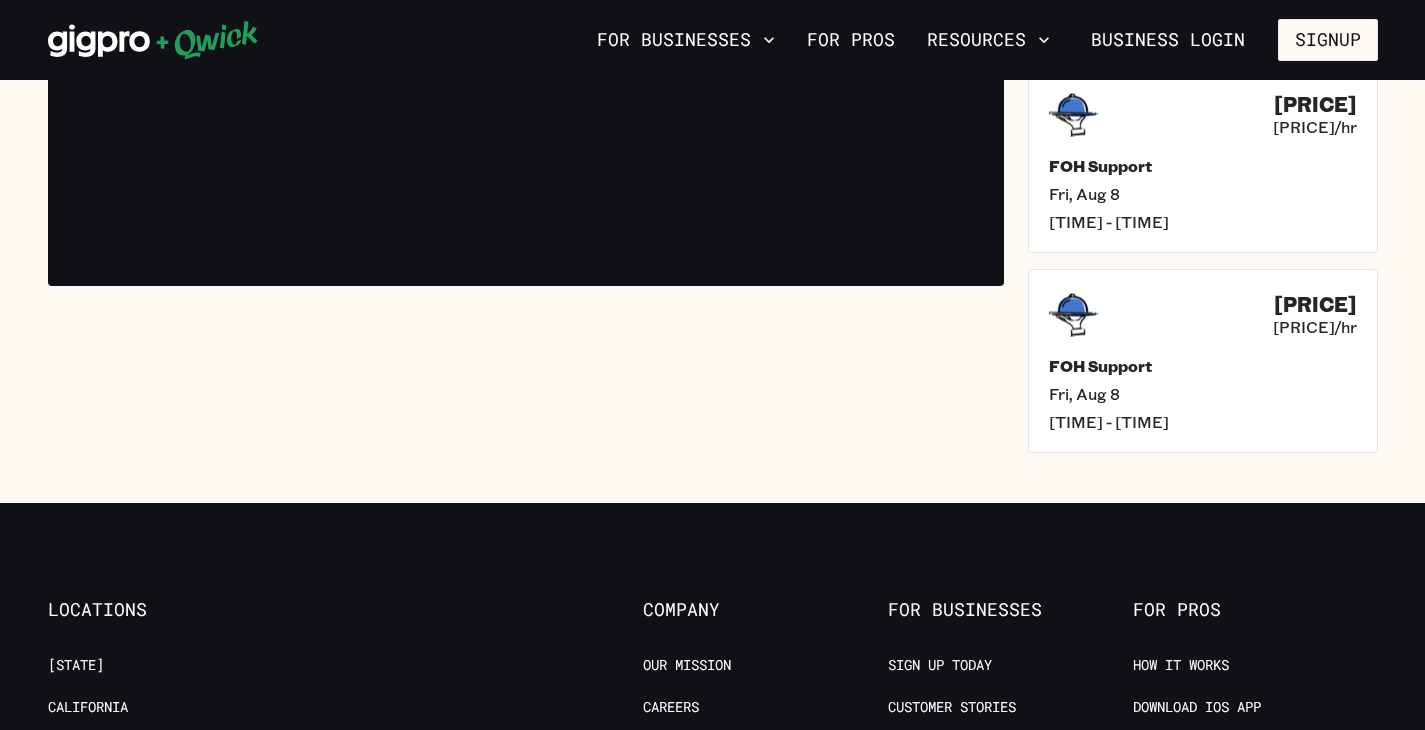 scroll, scrollTop: 0, scrollLeft: 0, axis: both 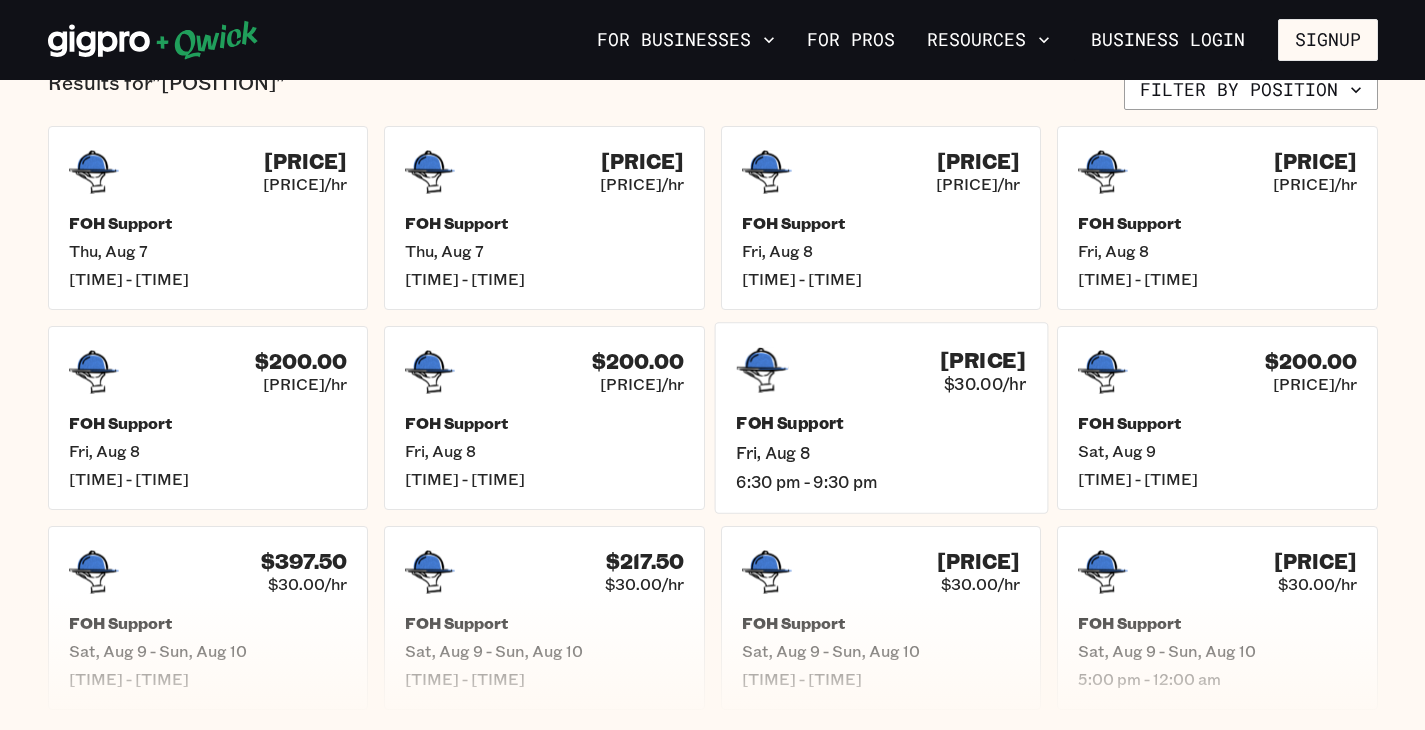 click on "Fri, Aug 8" at bounding box center [881, 452] 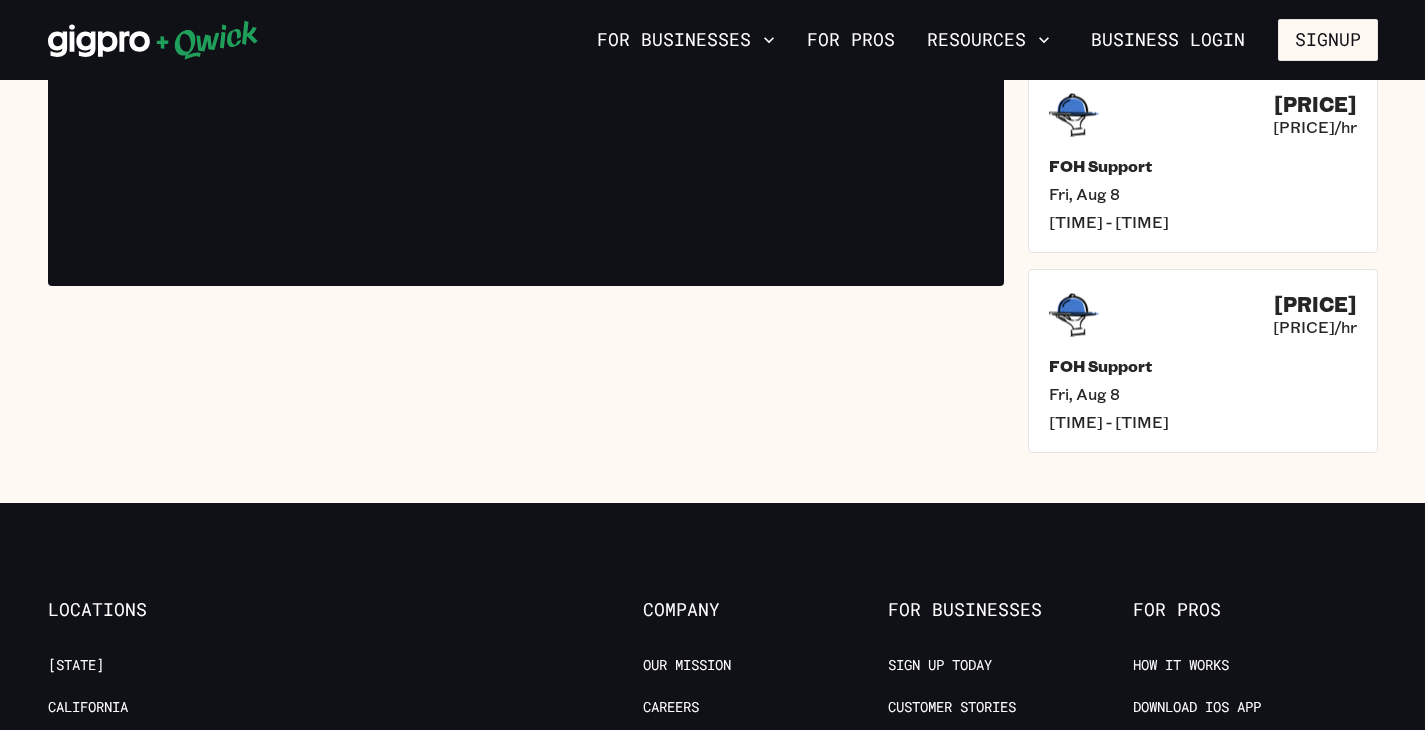 scroll, scrollTop: 0, scrollLeft: 0, axis: both 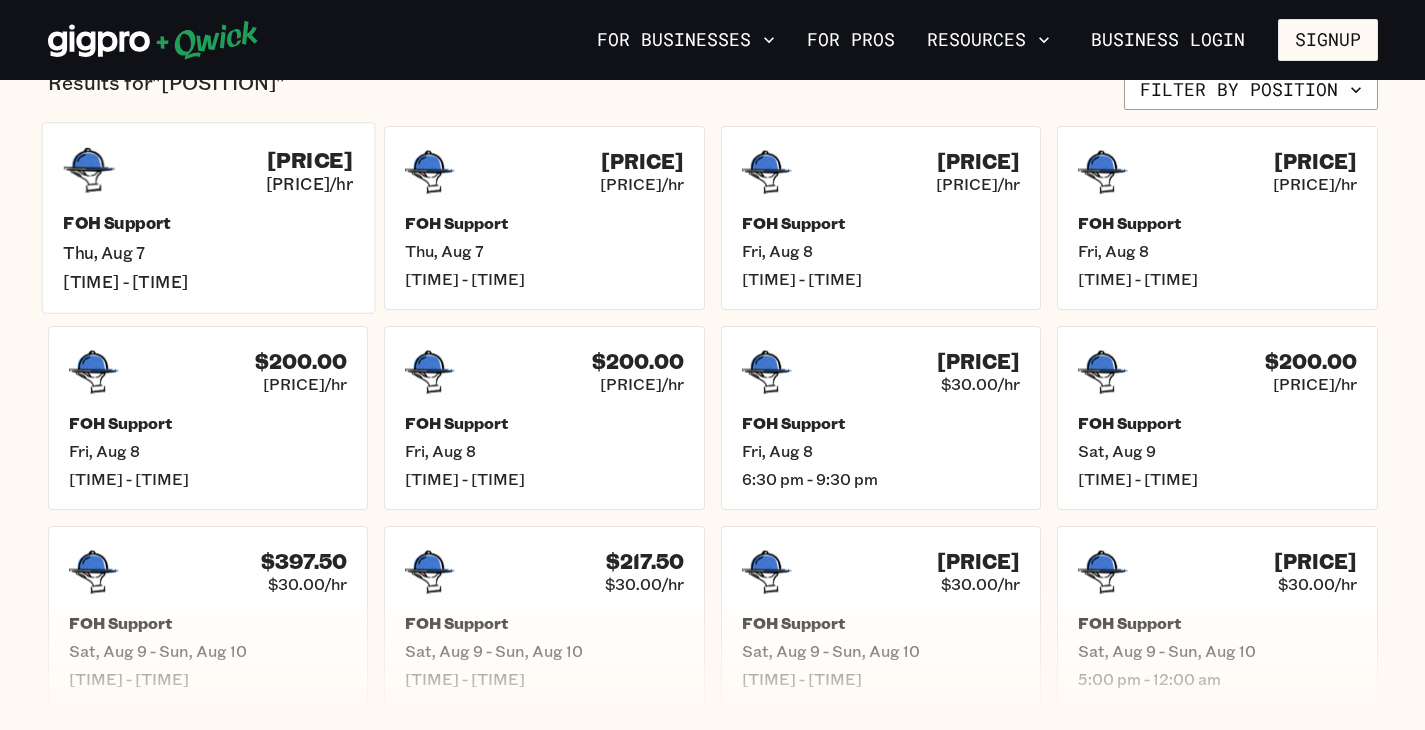 click on "Thu, Aug 7" at bounding box center [208, 252] 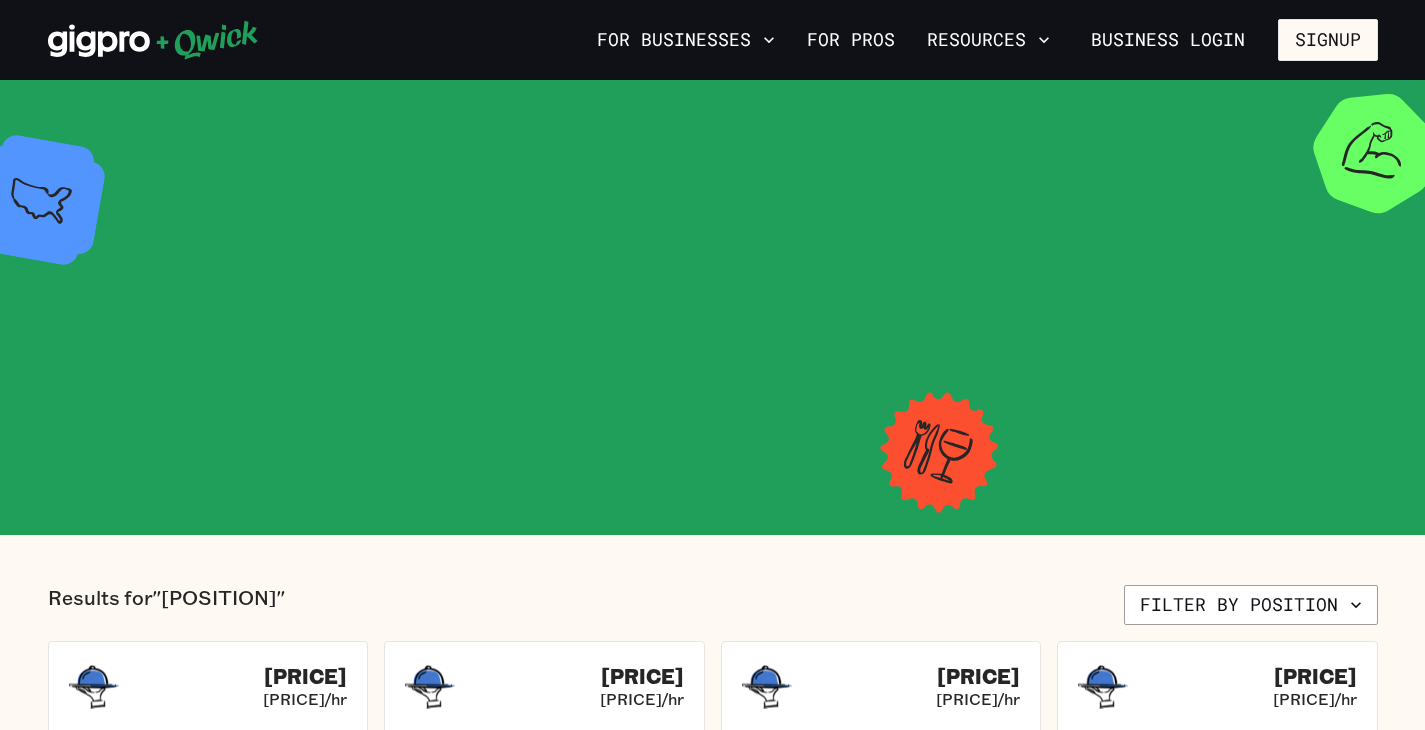 scroll, scrollTop: 515, scrollLeft: 0, axis: vertical 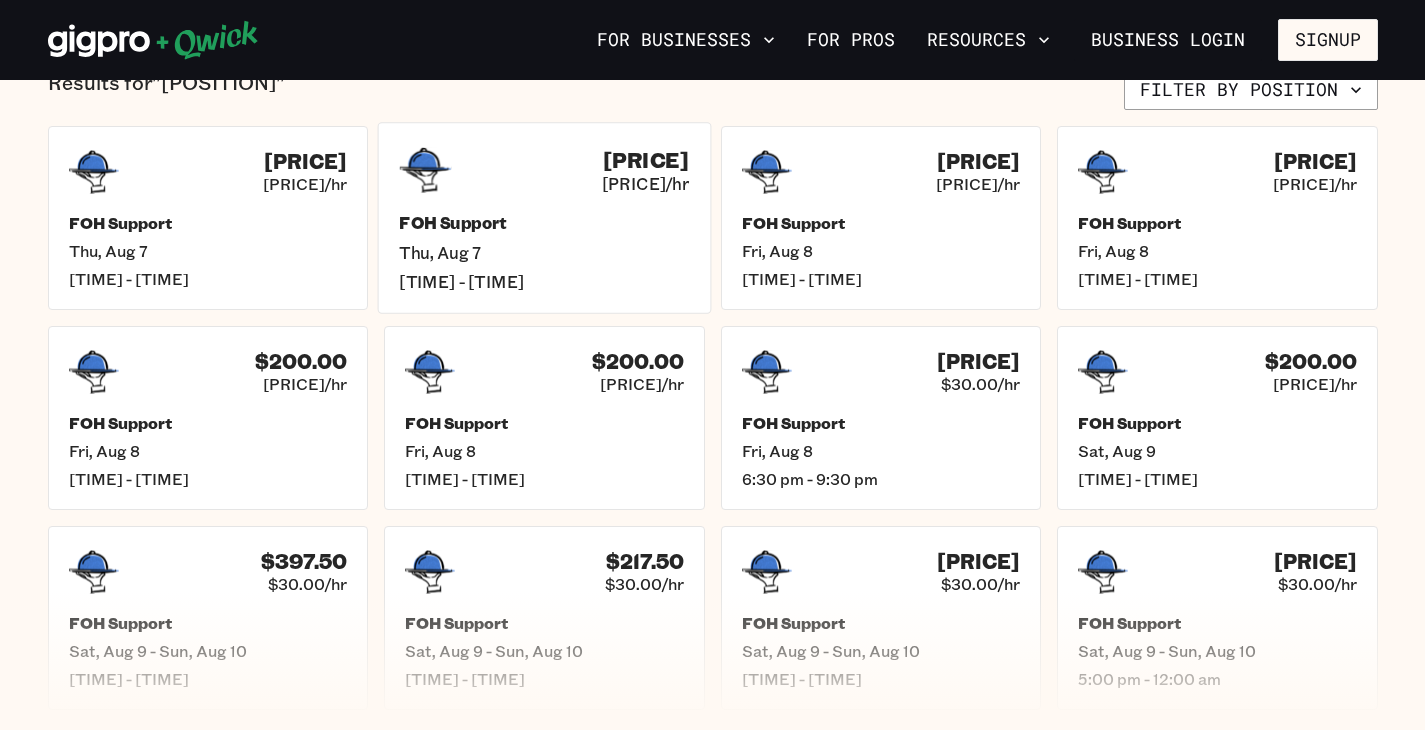 click on "FOH Support [DAY], [MONTH] [DATE] [TIME] - [TIME]" at bounding box center [544, 252] 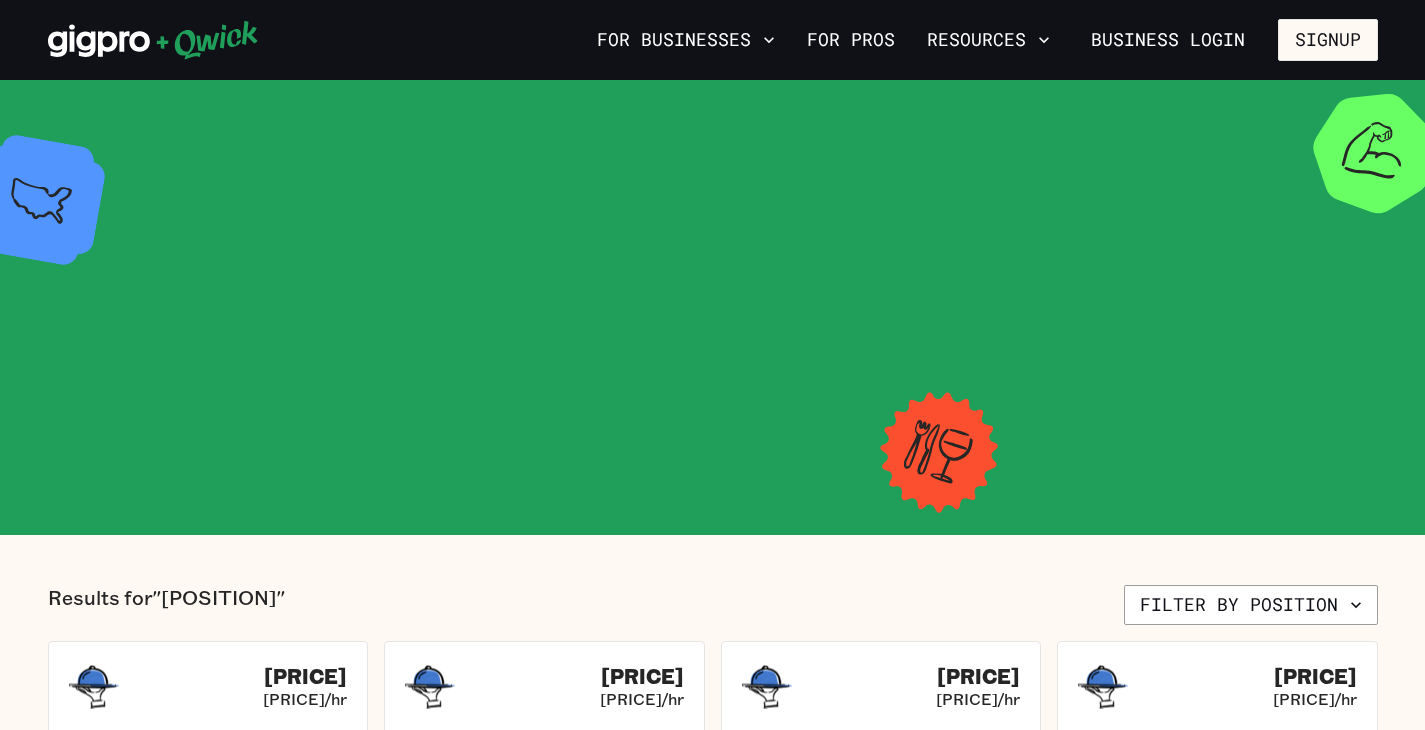scroll, scrollTop: 515, scrollLeft: 0, axis: vertical 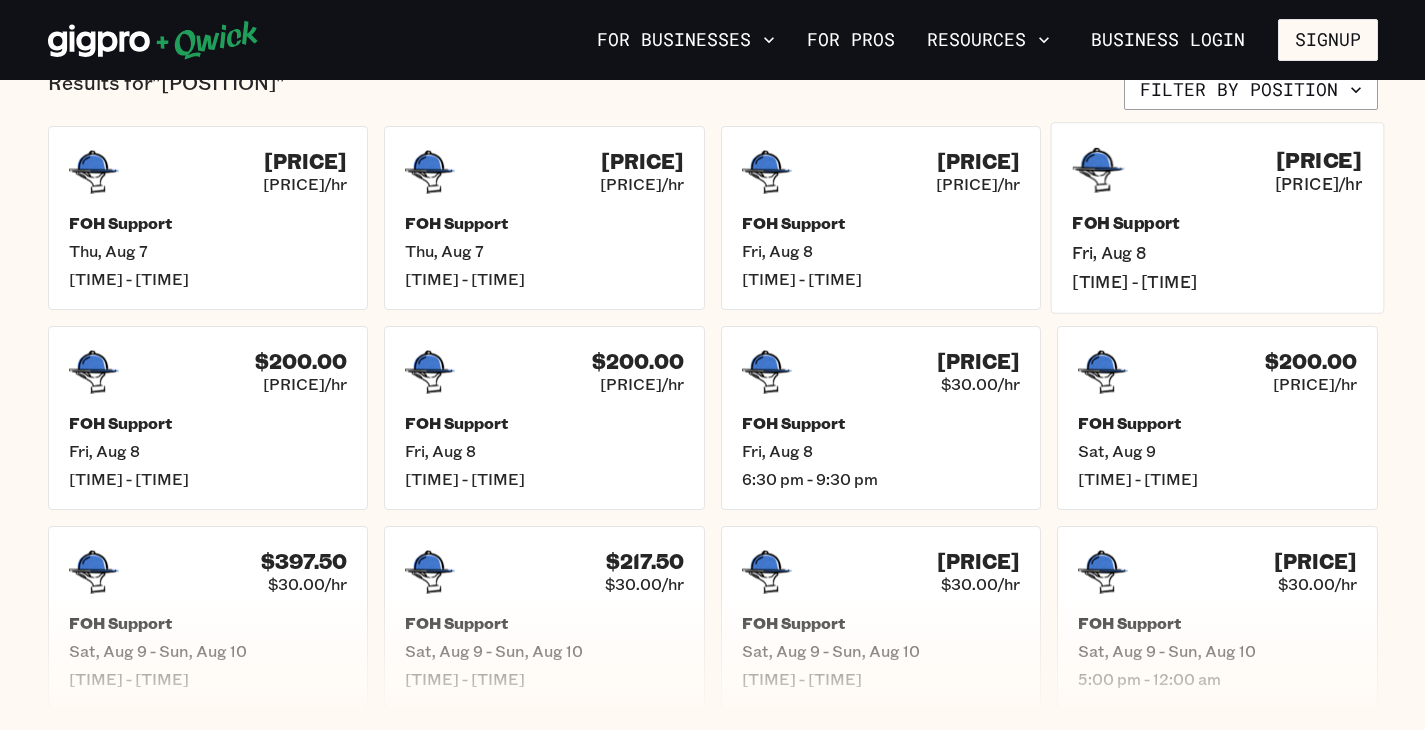 click on "FOH Support" at bounding box center (1217, 223) 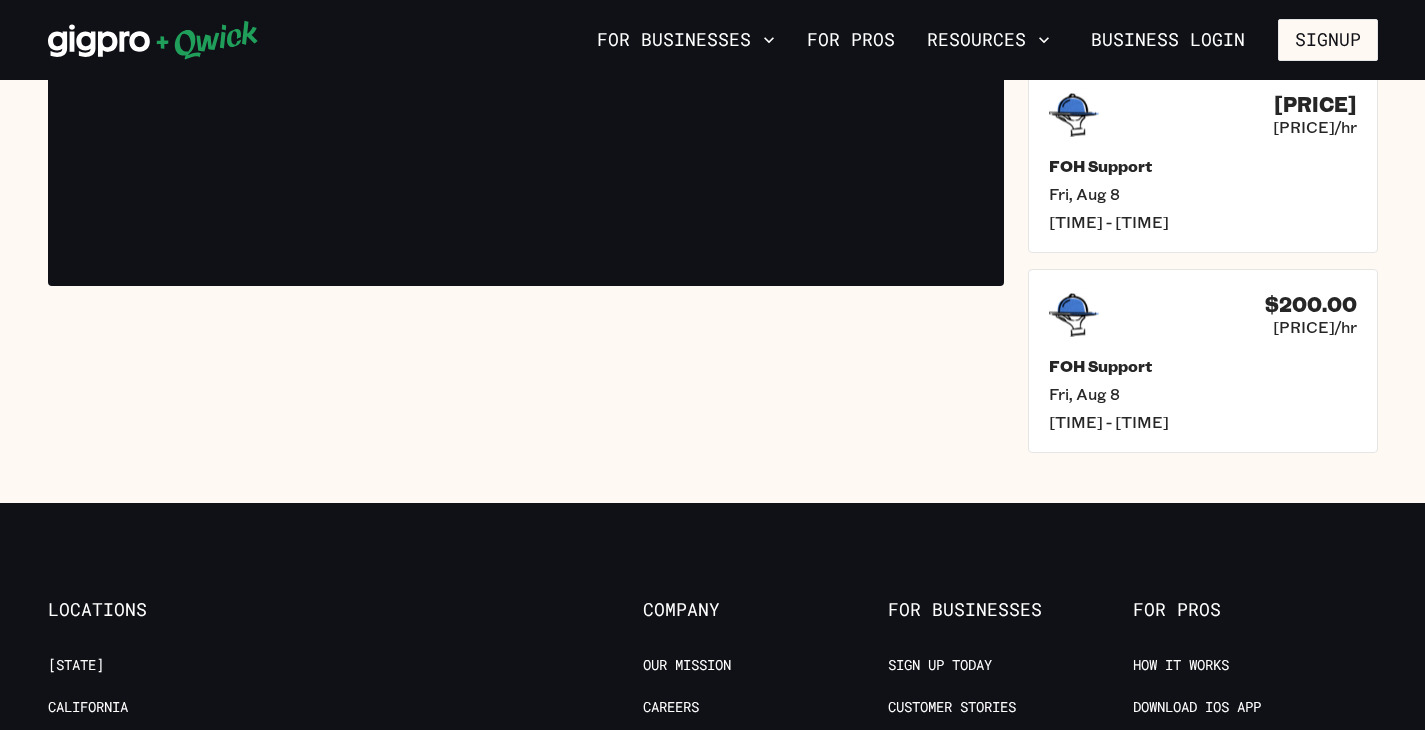 scroll, scrollTop: 0, scrollLeft: 0, axis: both 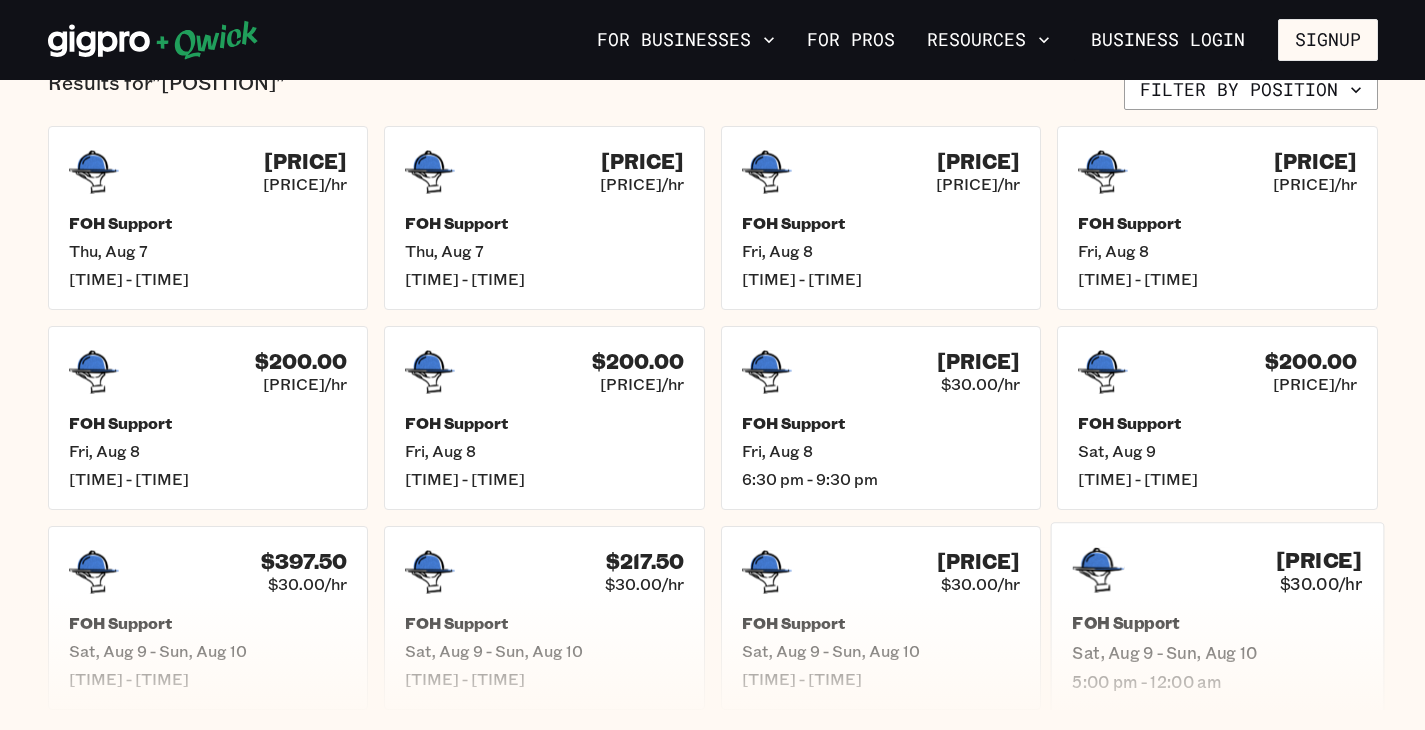 click on "$210.00 $30.00/hr" at bounding box center (1217, 570) 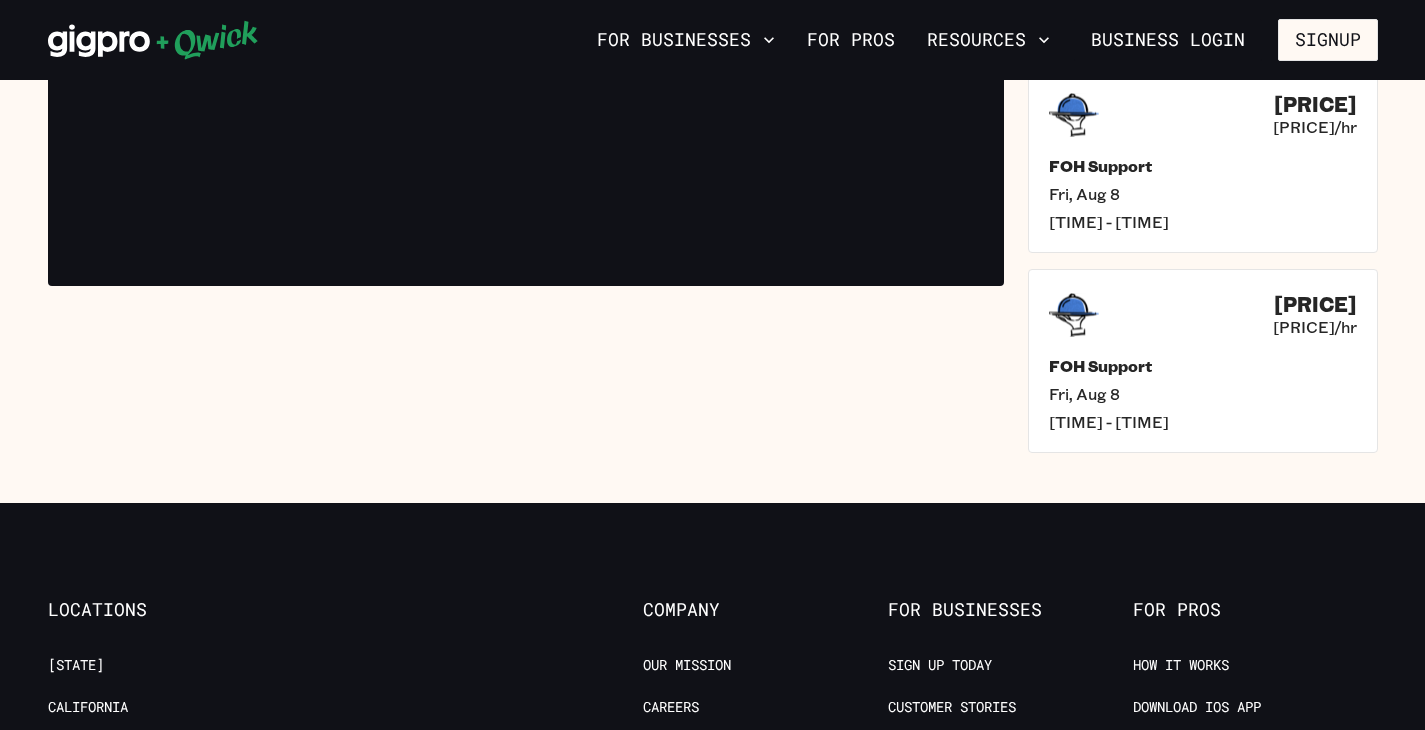scroll, scrollTop: 0, scrollLeft: 0, axis: both 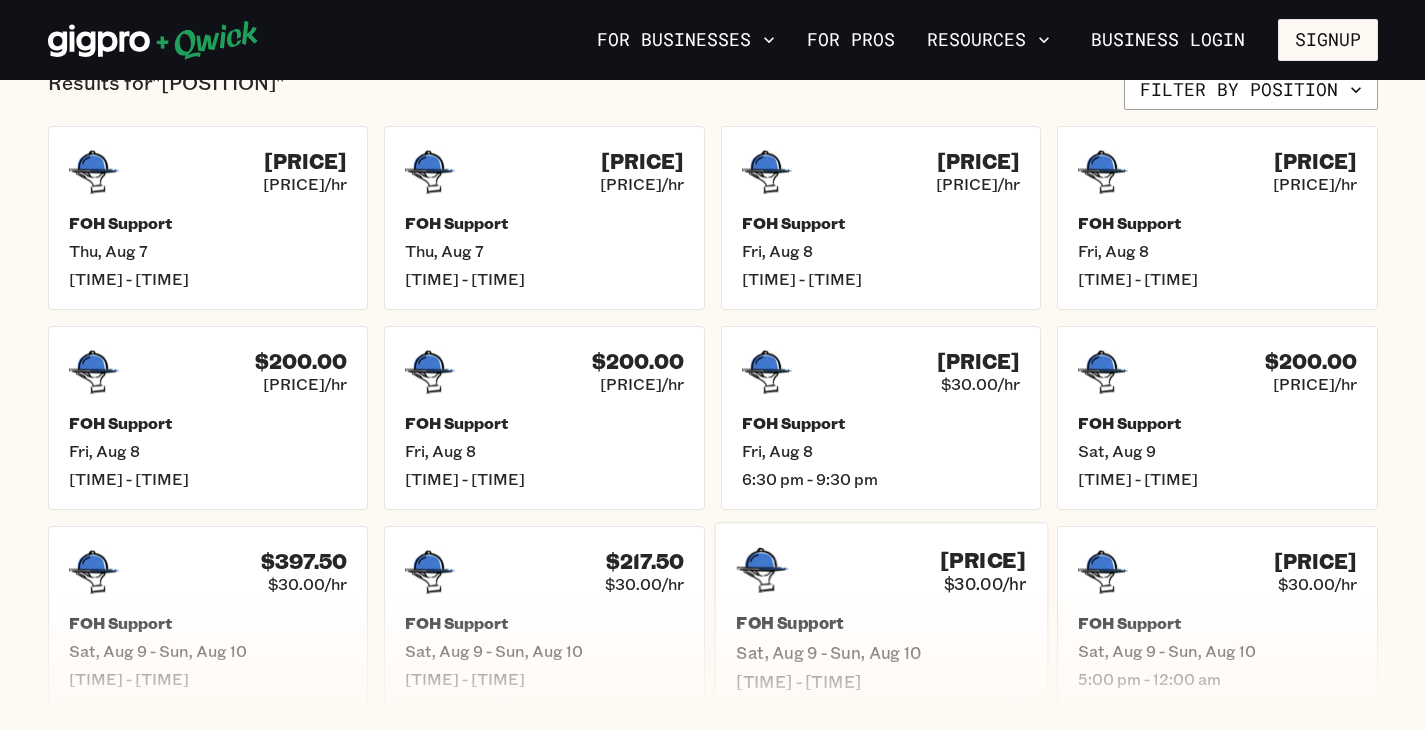 click on "Sat, Aug 9 - Sun, Aug 10" at bounding box center [881, 652] 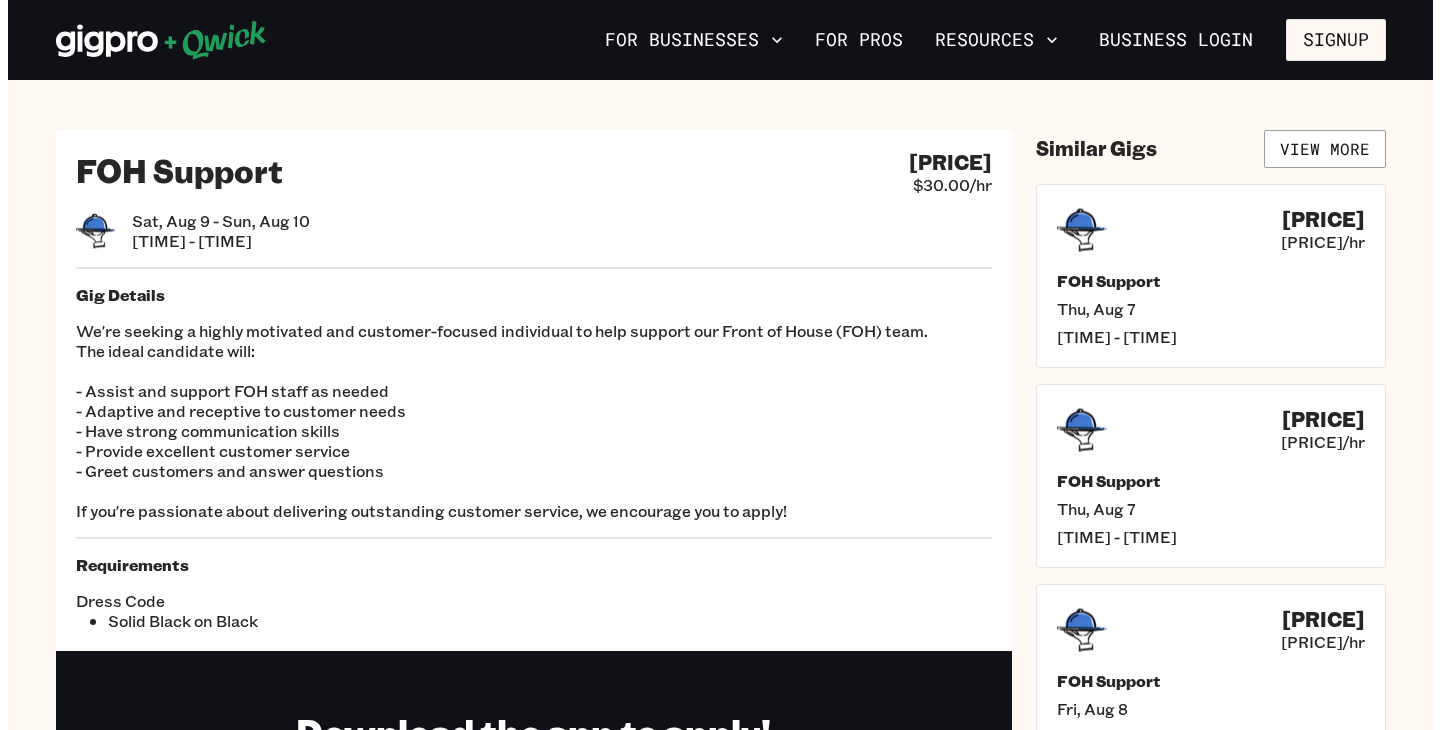 scroll, scrollTop: 515, scrollLeft: 0, axis: vertical 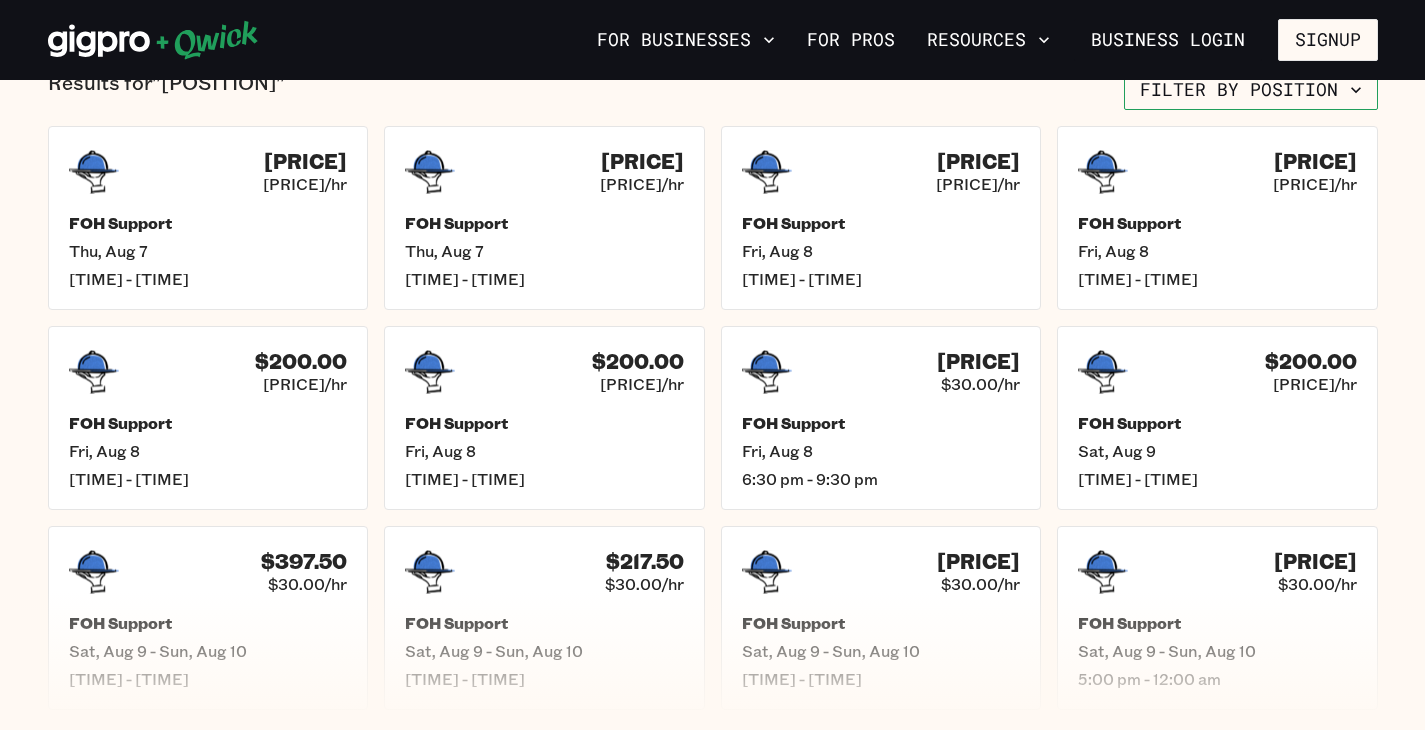 click on "Filter by position" at bounding box center (1251, 90) 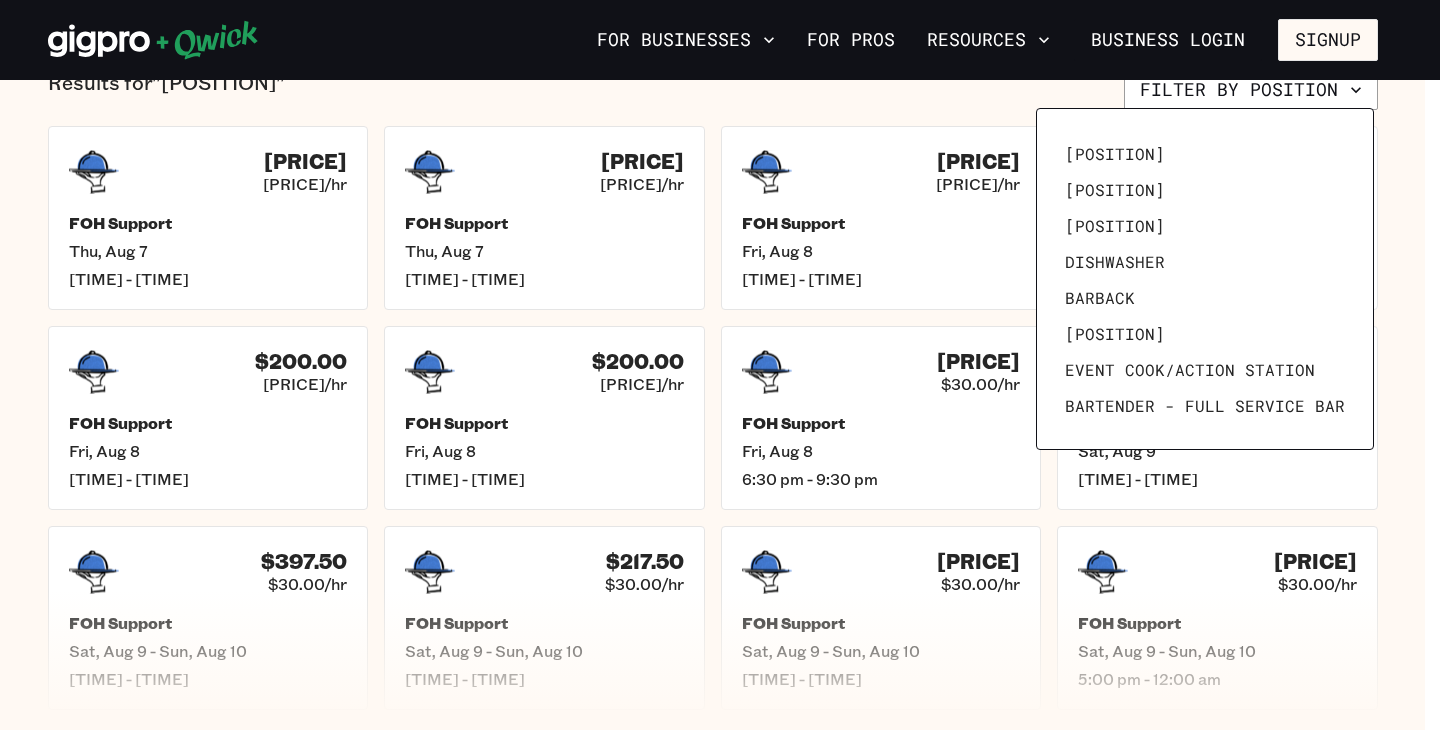 scroll, scrollTop: 240, scrollLeft: 0, axis: vertical 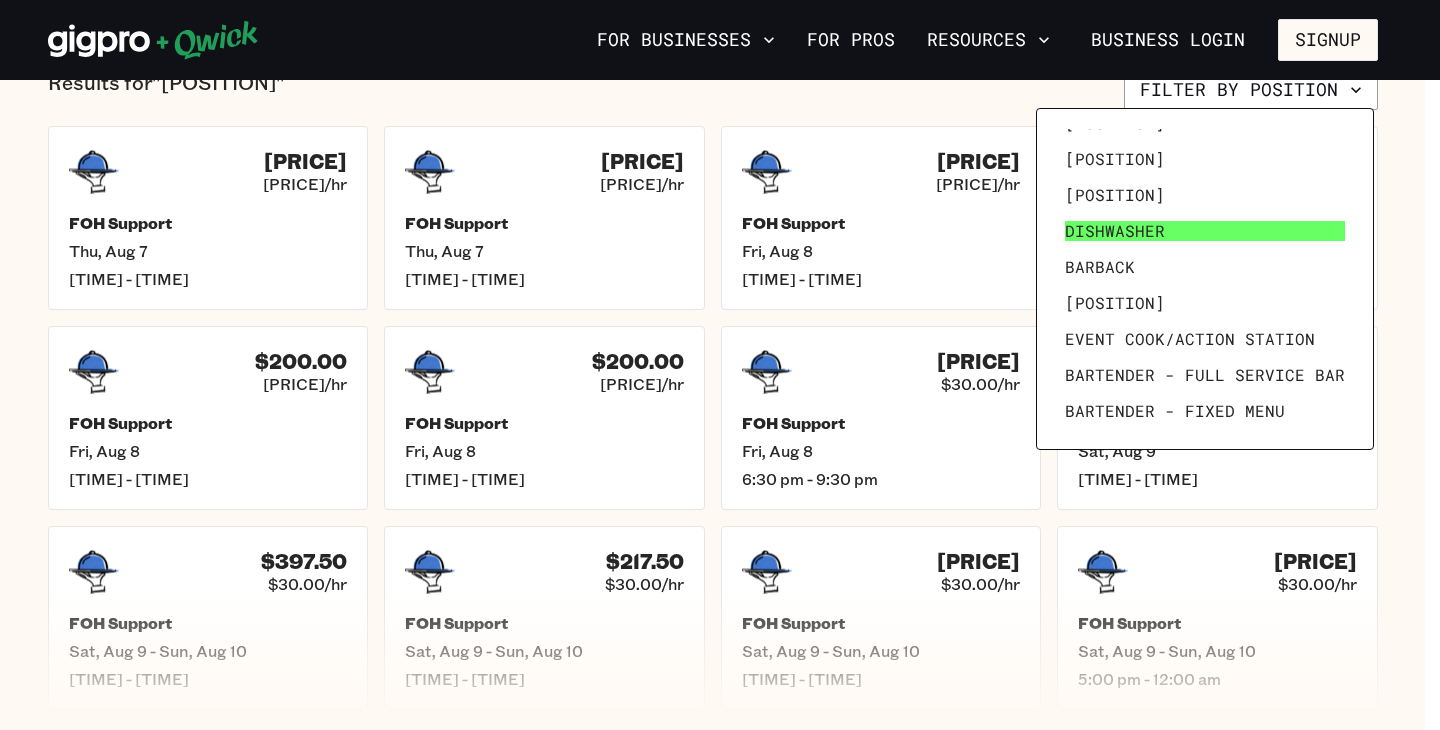 click on "Dishwasher" at bounding box center [1115, 231] 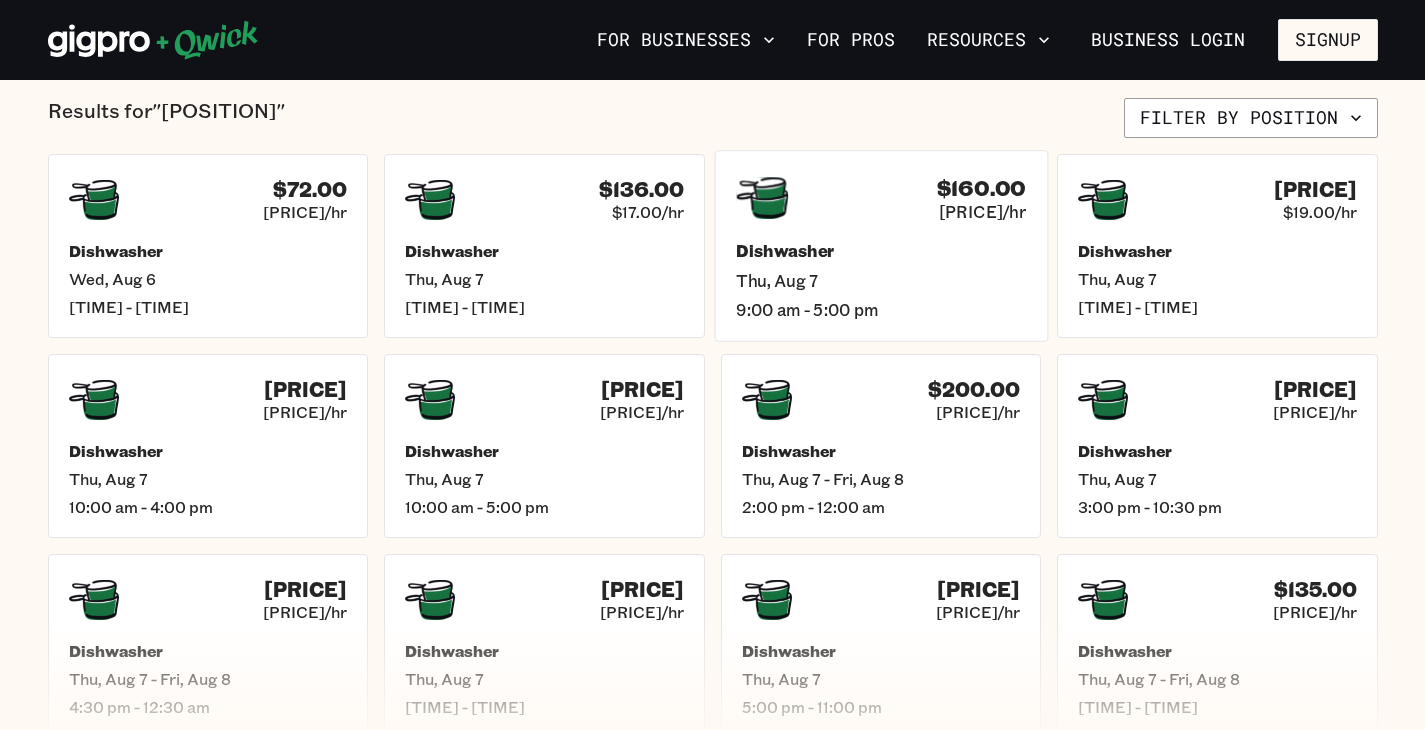 scroll, scrollTop: 488, scrollLeft: 0, axis: vertical 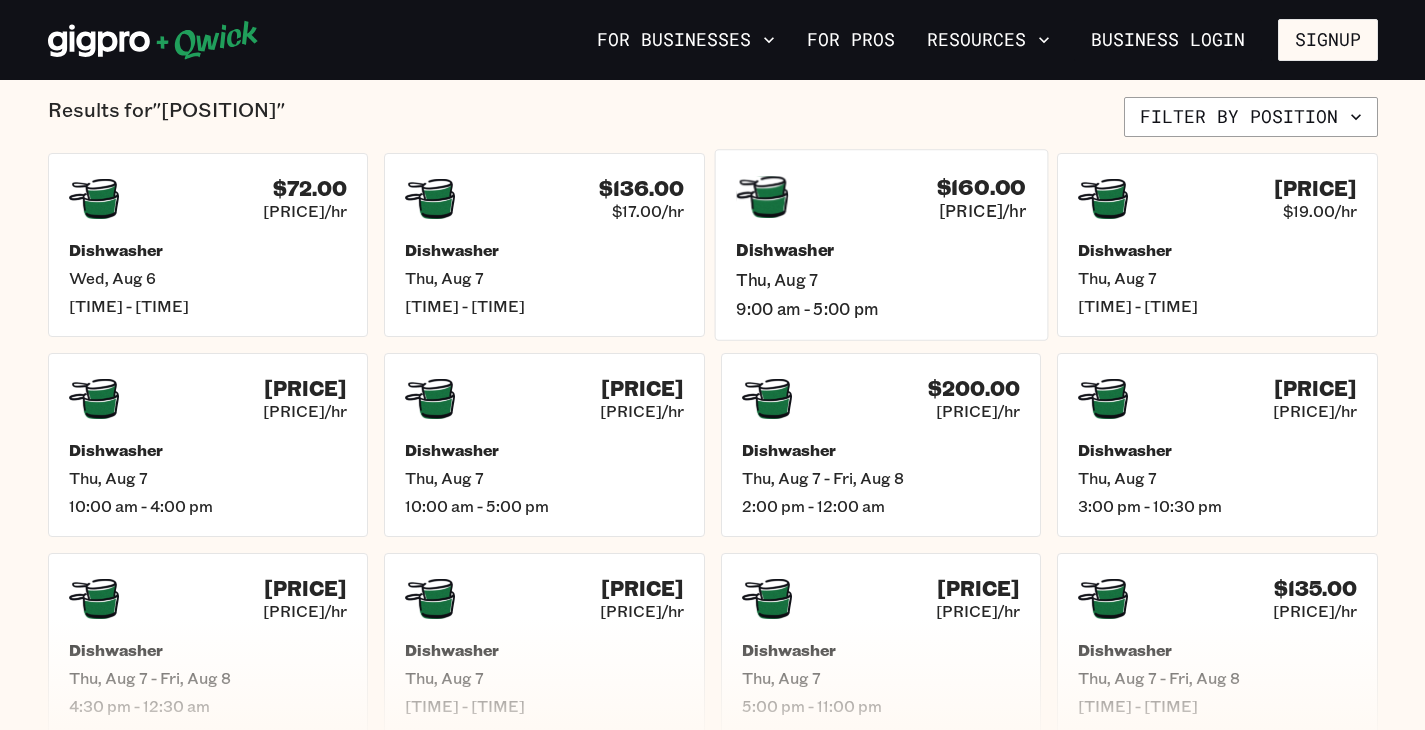 click on "Thu, Aug 7" at bounding box center (881, 279) 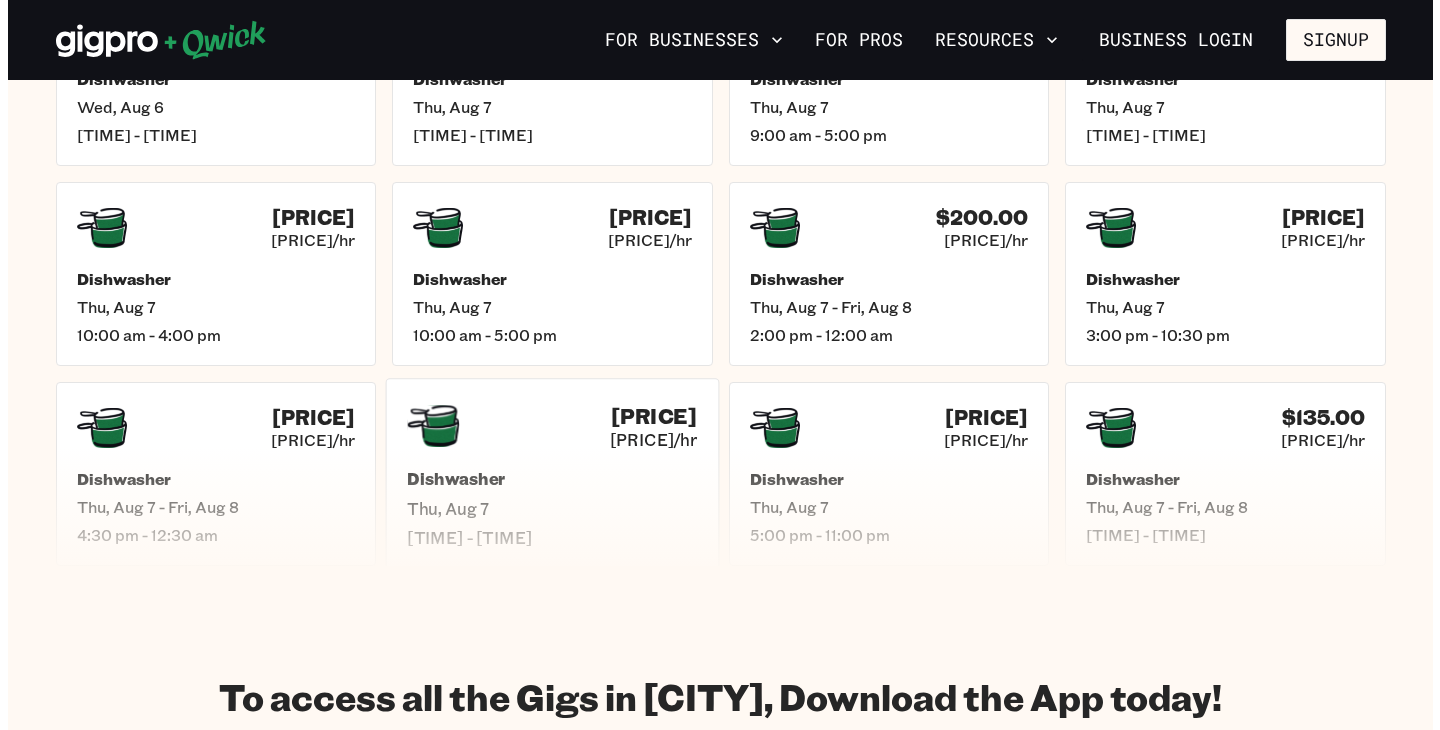 scroll, scrollTop: 656, scrollLeft: 0, axis: vertical 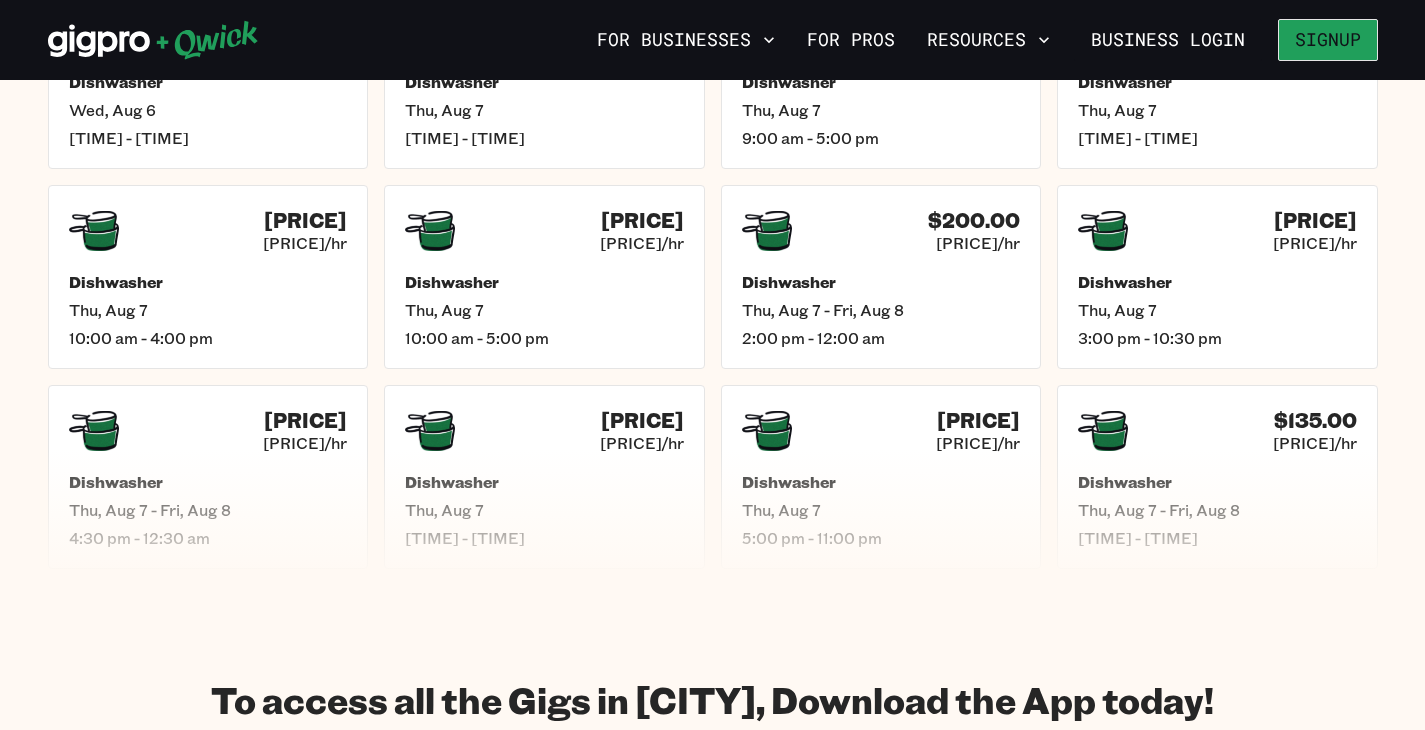 click on "Signup" at bounding box center [1328, 40] 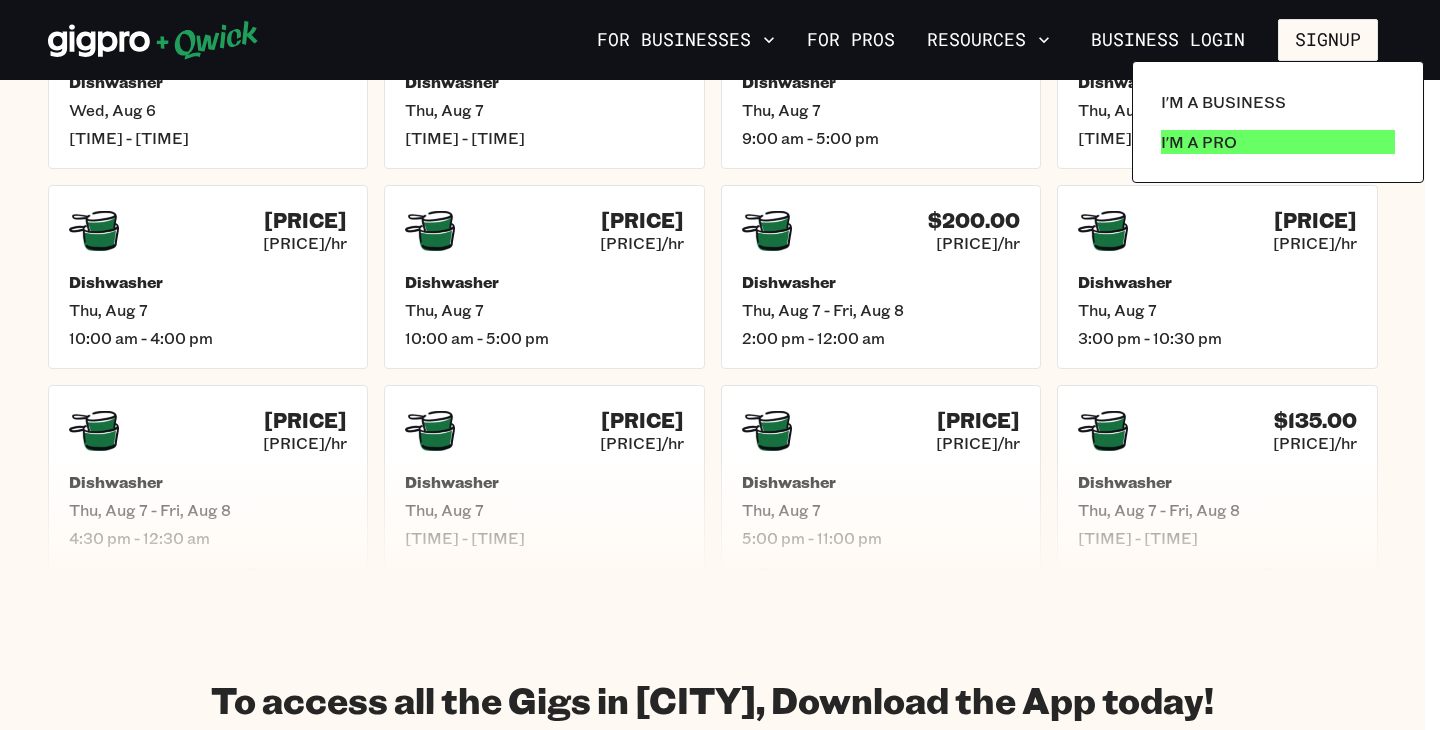 click on "I'm a Pro" at bounding box center [1199, 142] 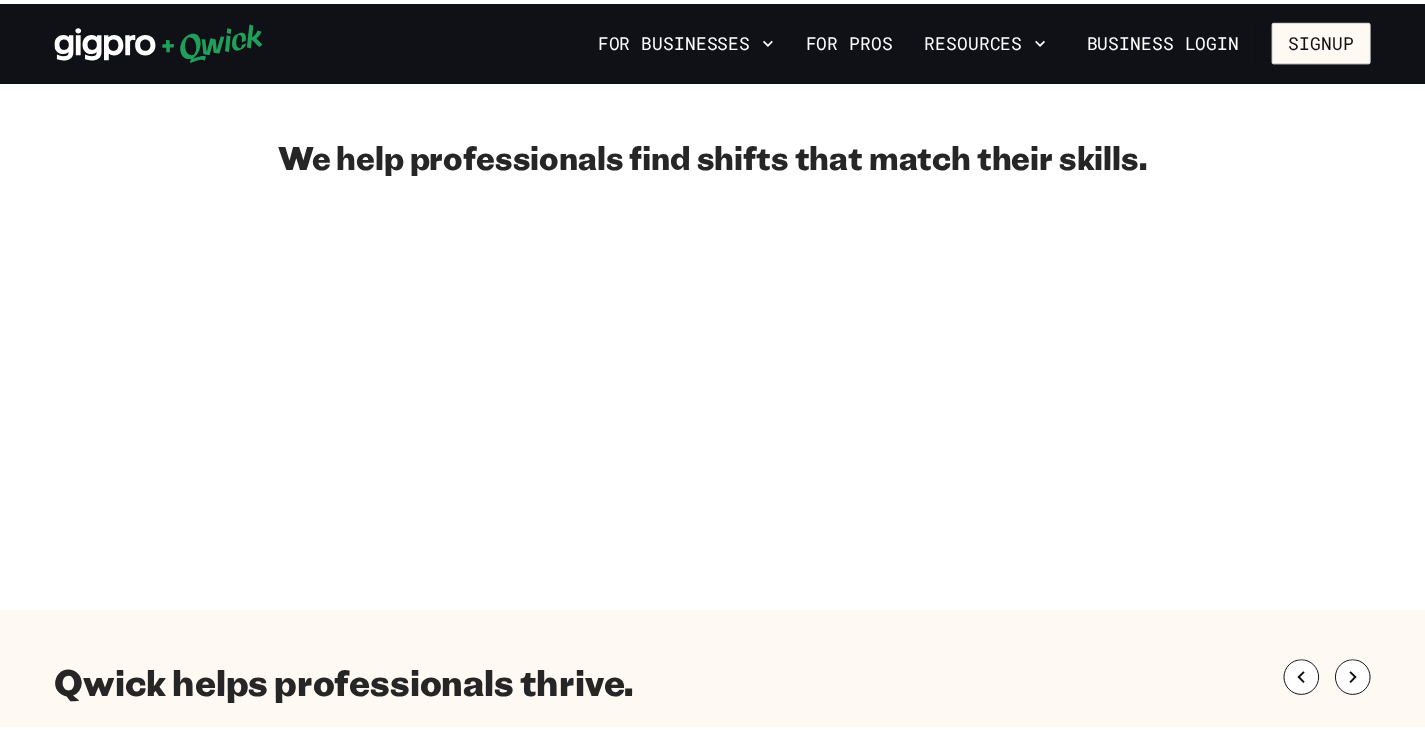 scroll, scrollTop: 0, scrollLeft: 0, axis: both 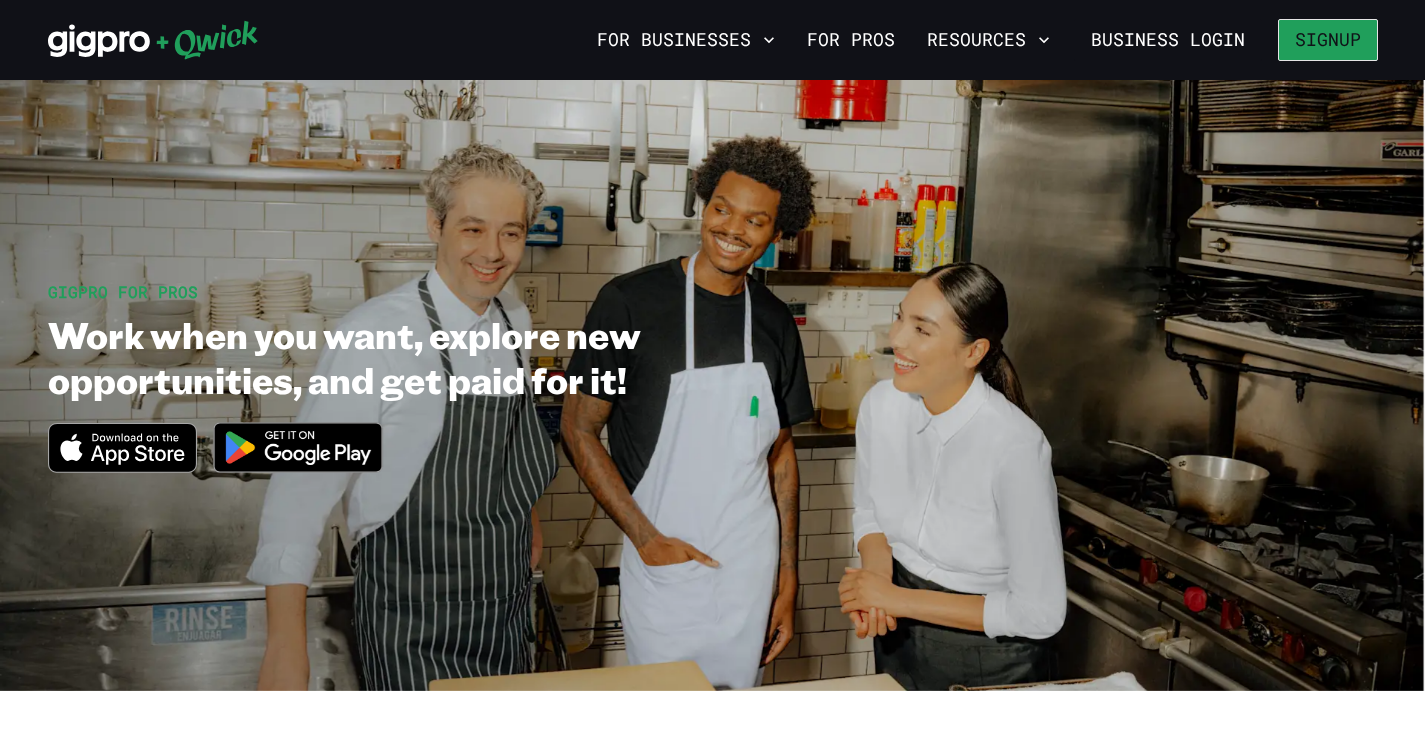 click on "Signup" at bounding box center (1328, 40) 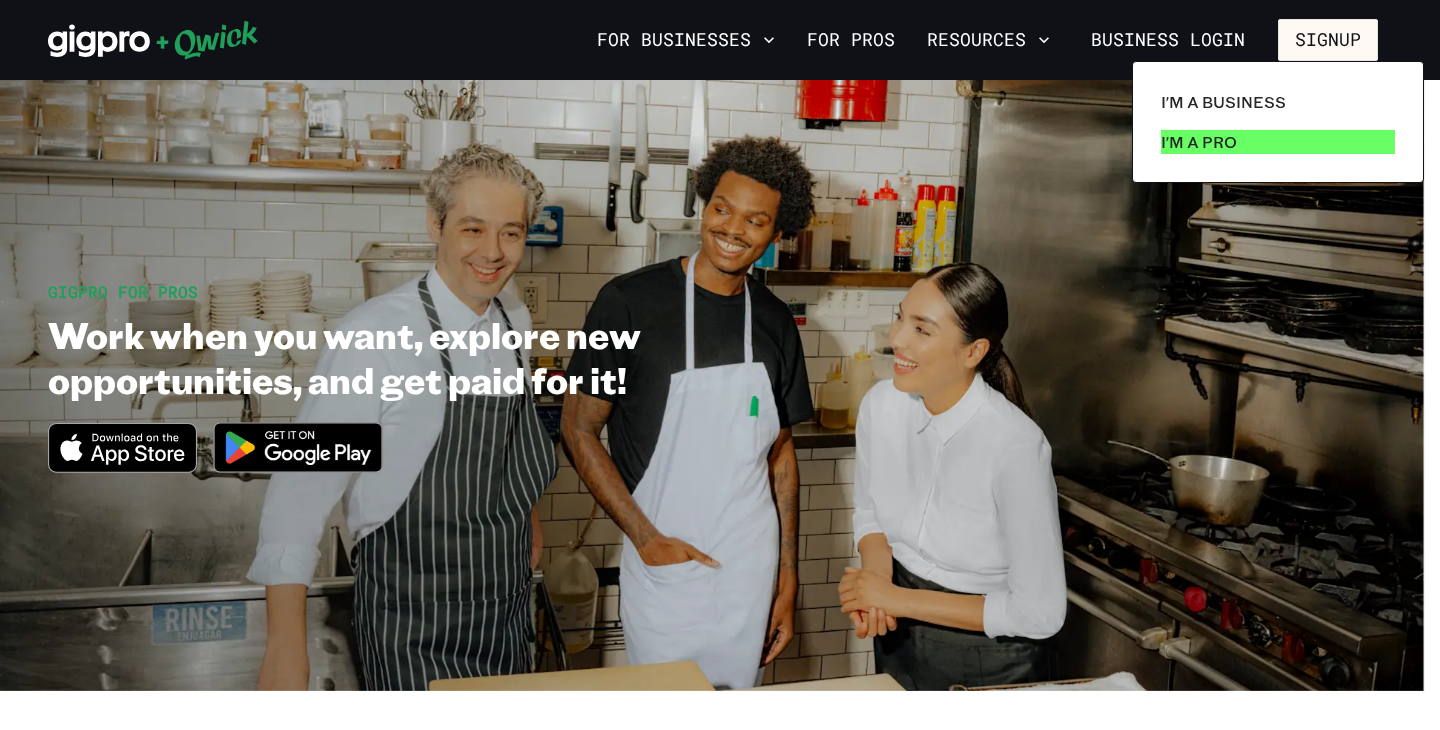 click on "I'm a Pro" at bounding box center [1199, 142] 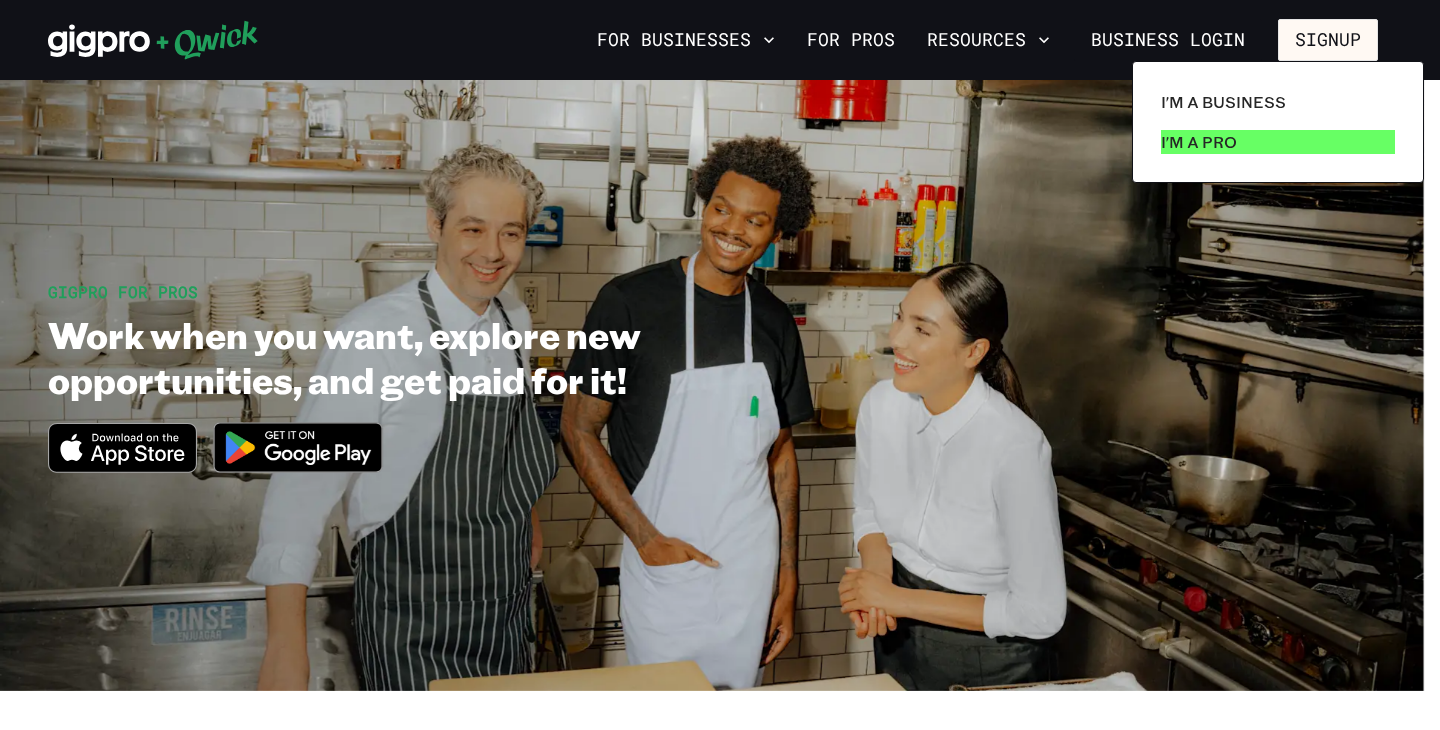 click on "I'm a Pro" at bounding box center (1199, 142) 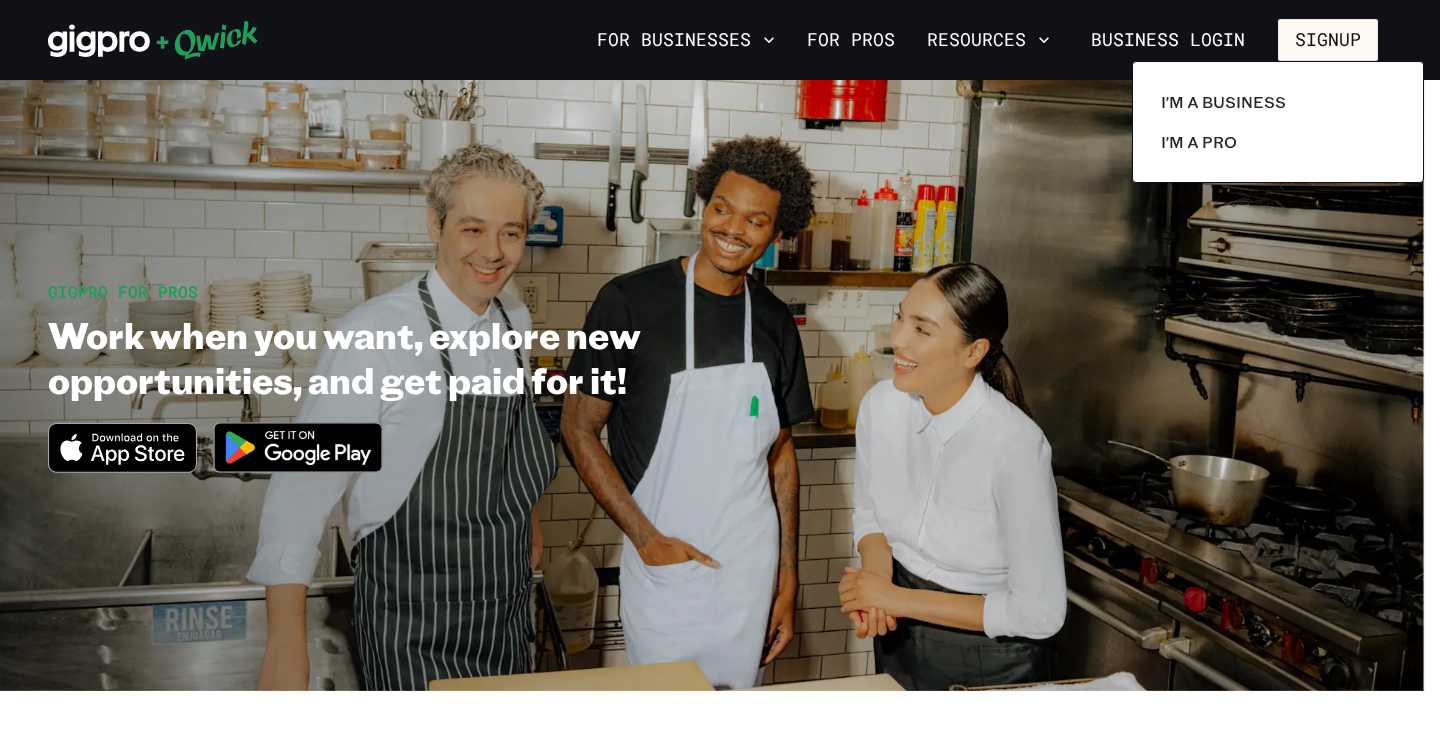 click at bounding box center (720, 365) 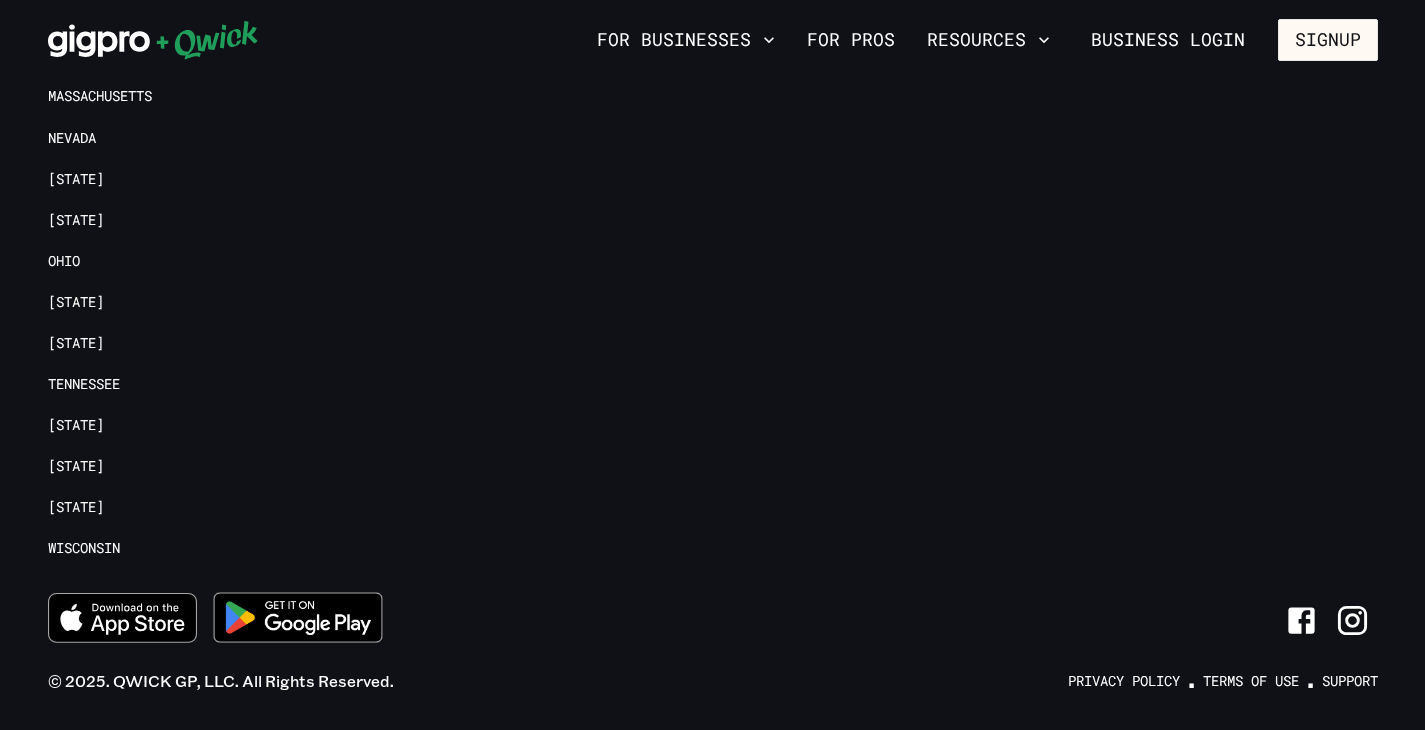 scroll, scrollTop: 4490, scrollLeft: 0, axis: vertical 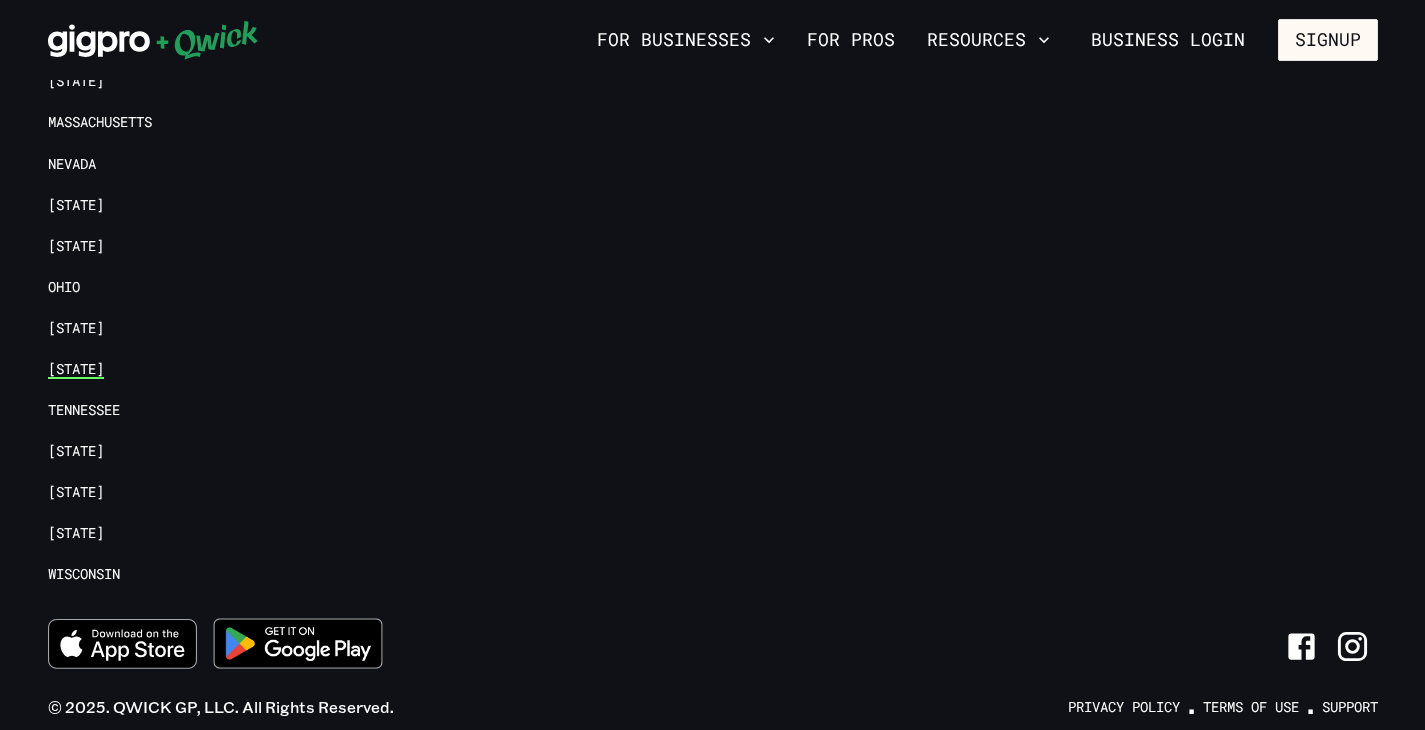 click on "[STATE]" at bounding box center (76, 369) 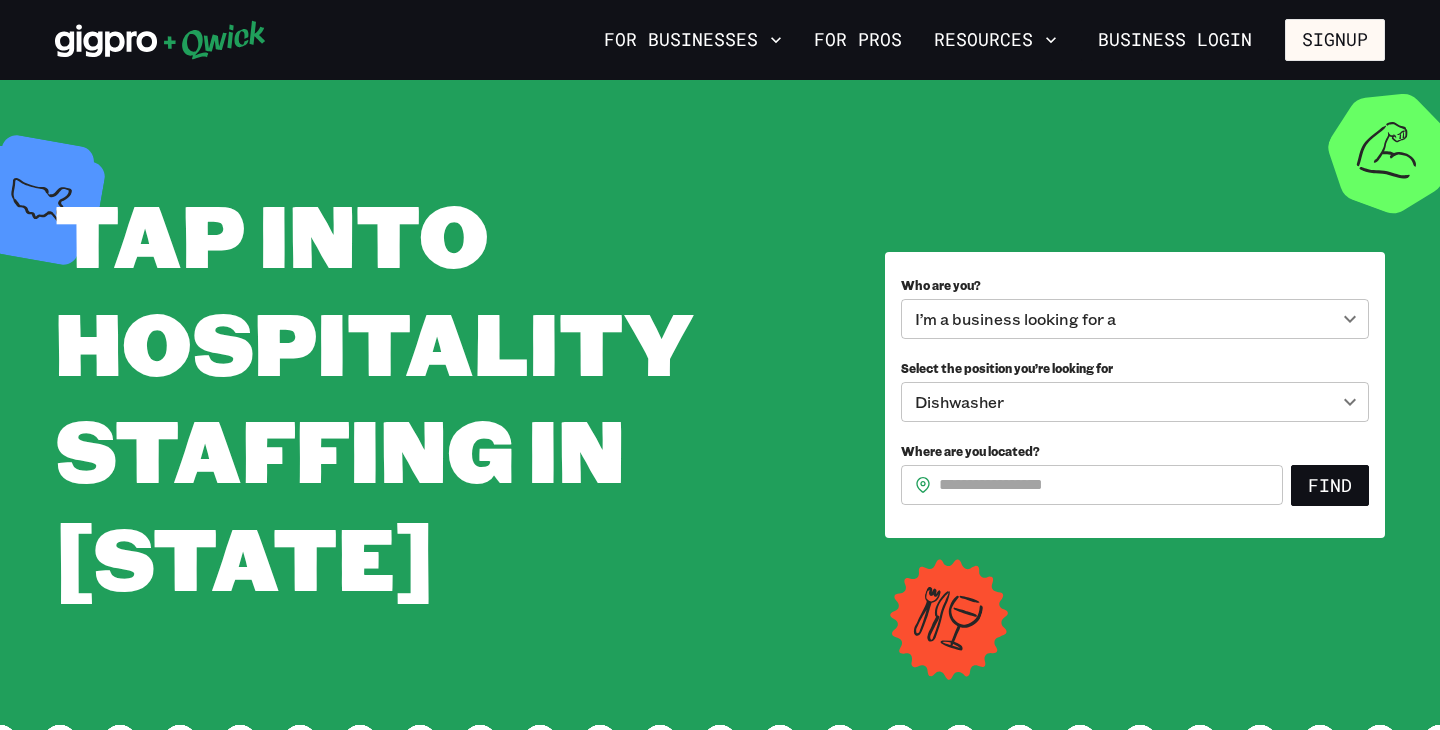 click on "**********" at bounding box center [720, 365] 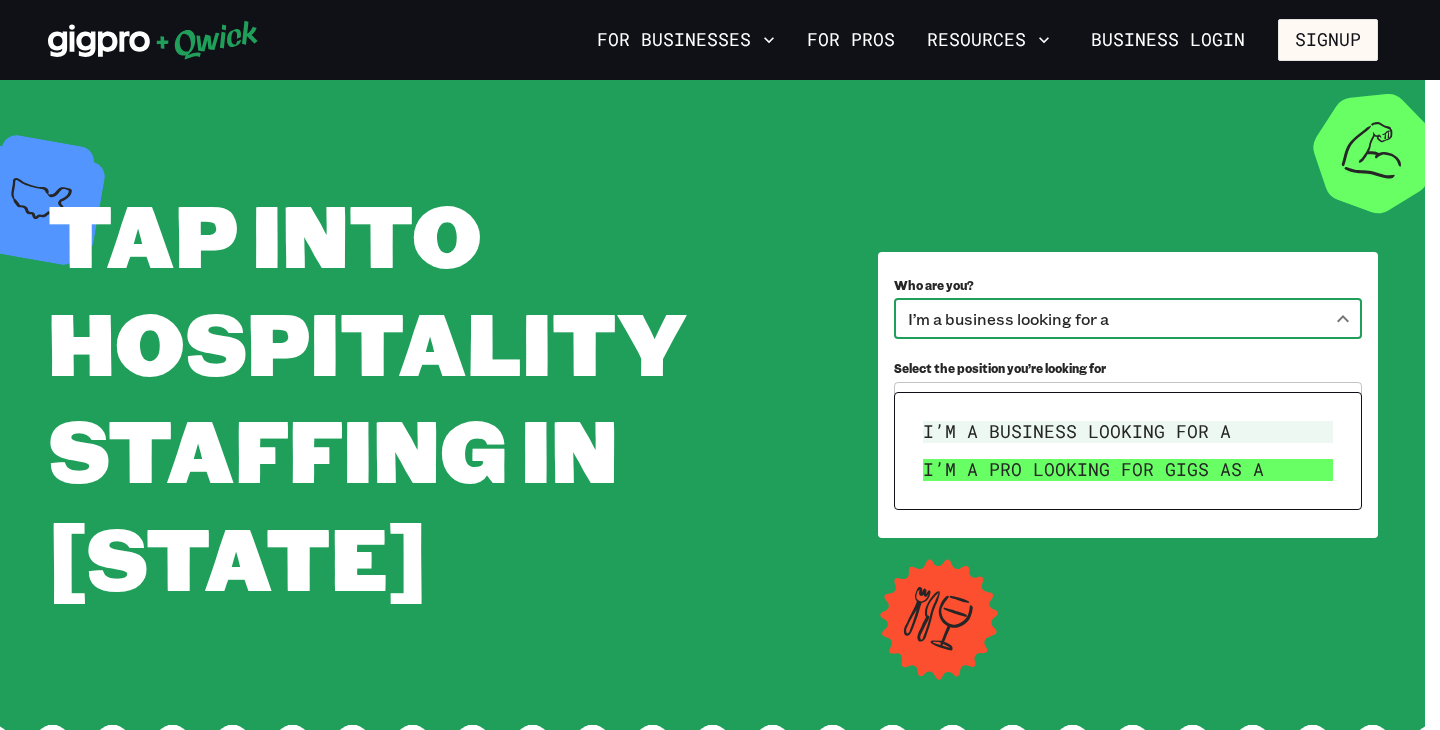 click on "I’m a pro looking for Gigs as a" at bounding box center (1128, 470) 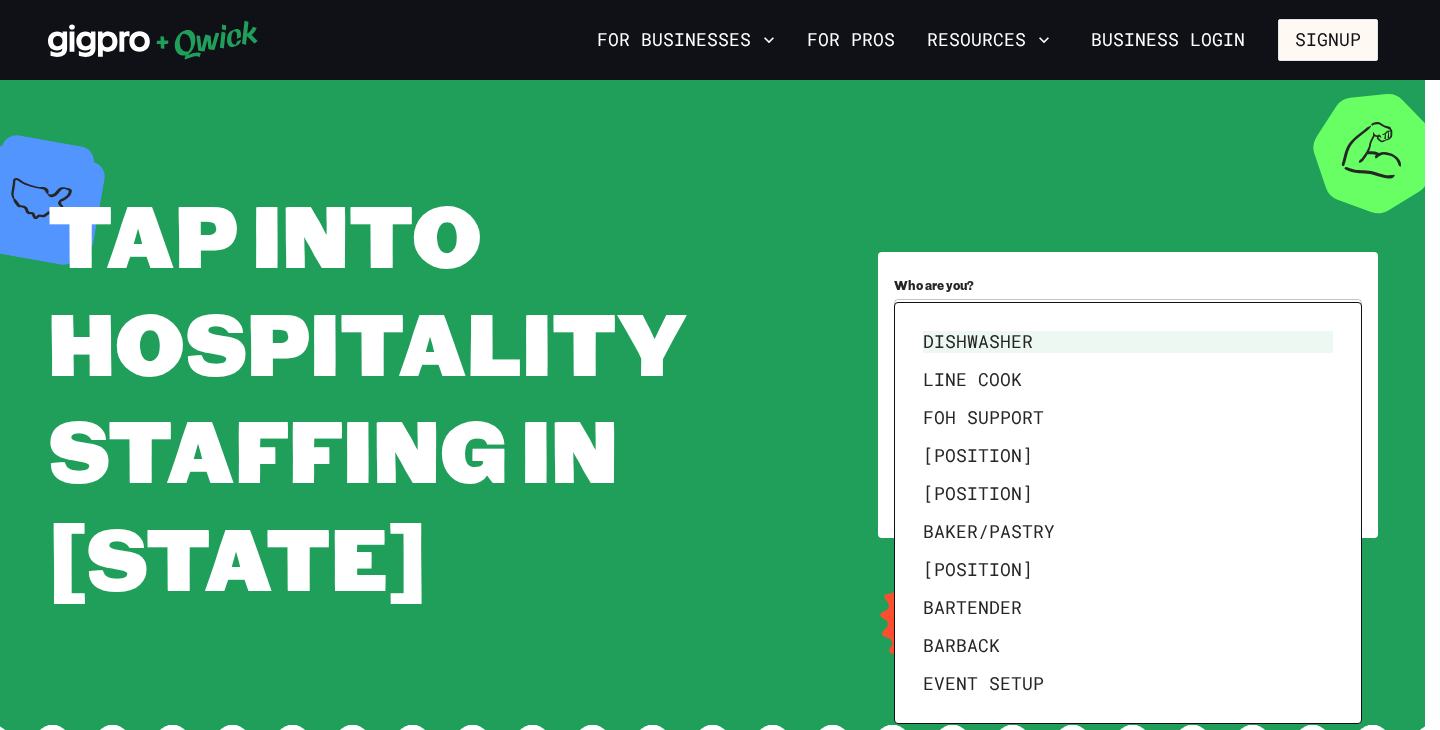 click on "**********" at bounding box center [720, 365] 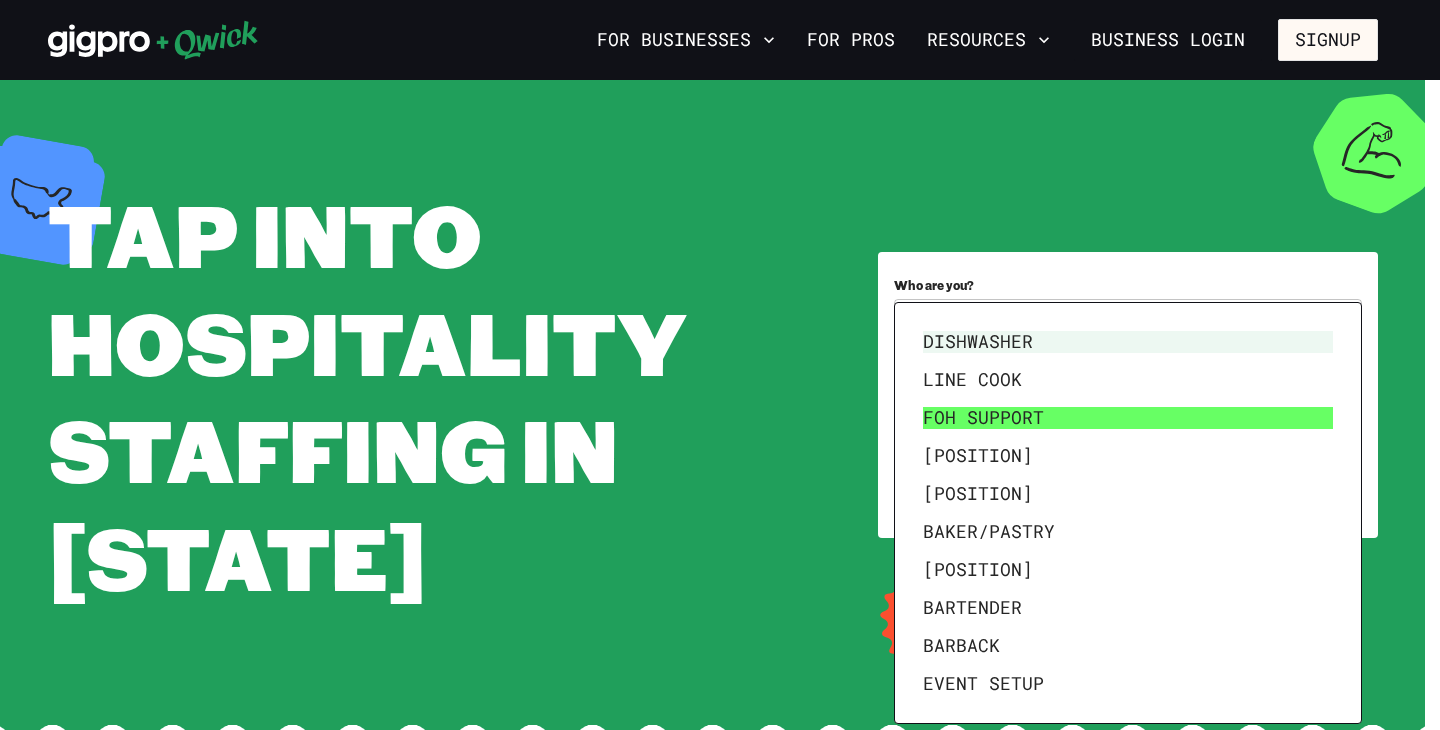 click on "FOH Support" at bounding box center (1128, 418) 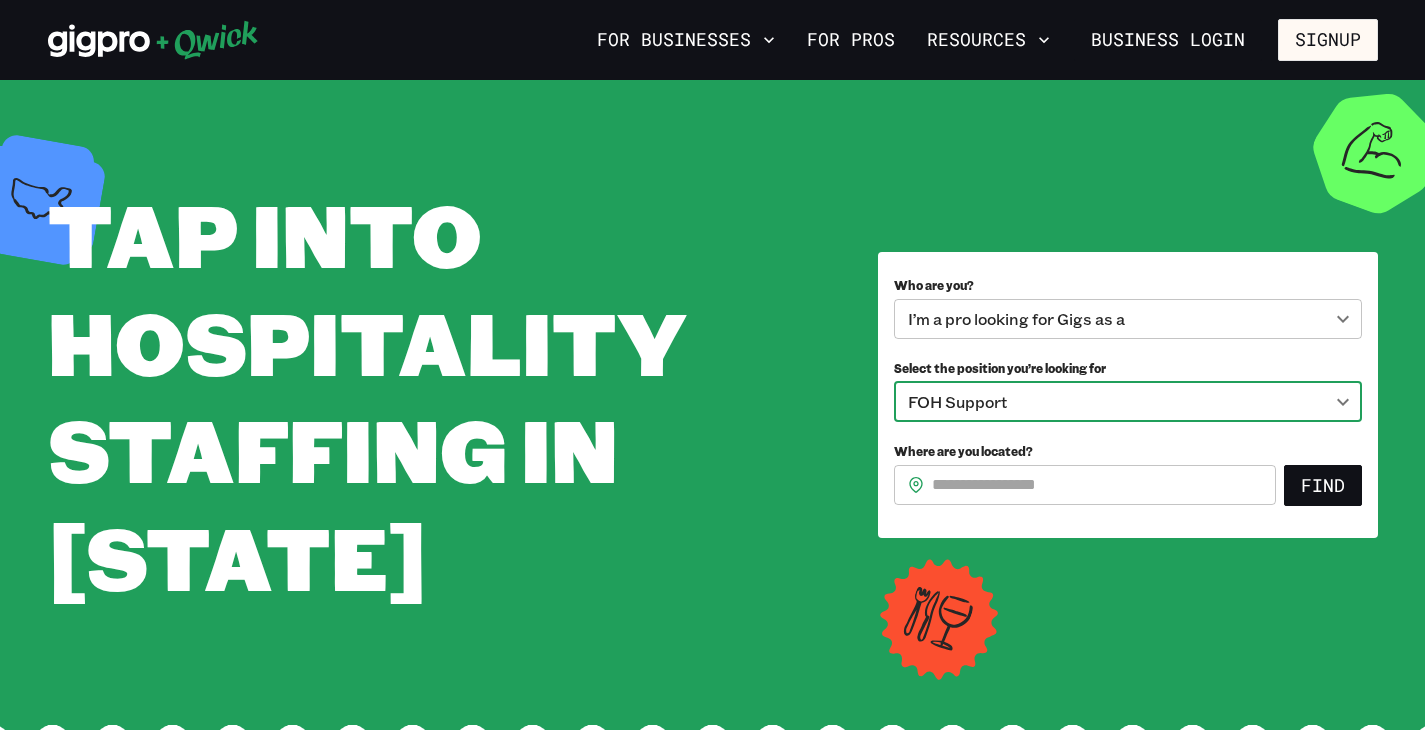 click on "Where are you located?" at bounding box center (1104, 485) 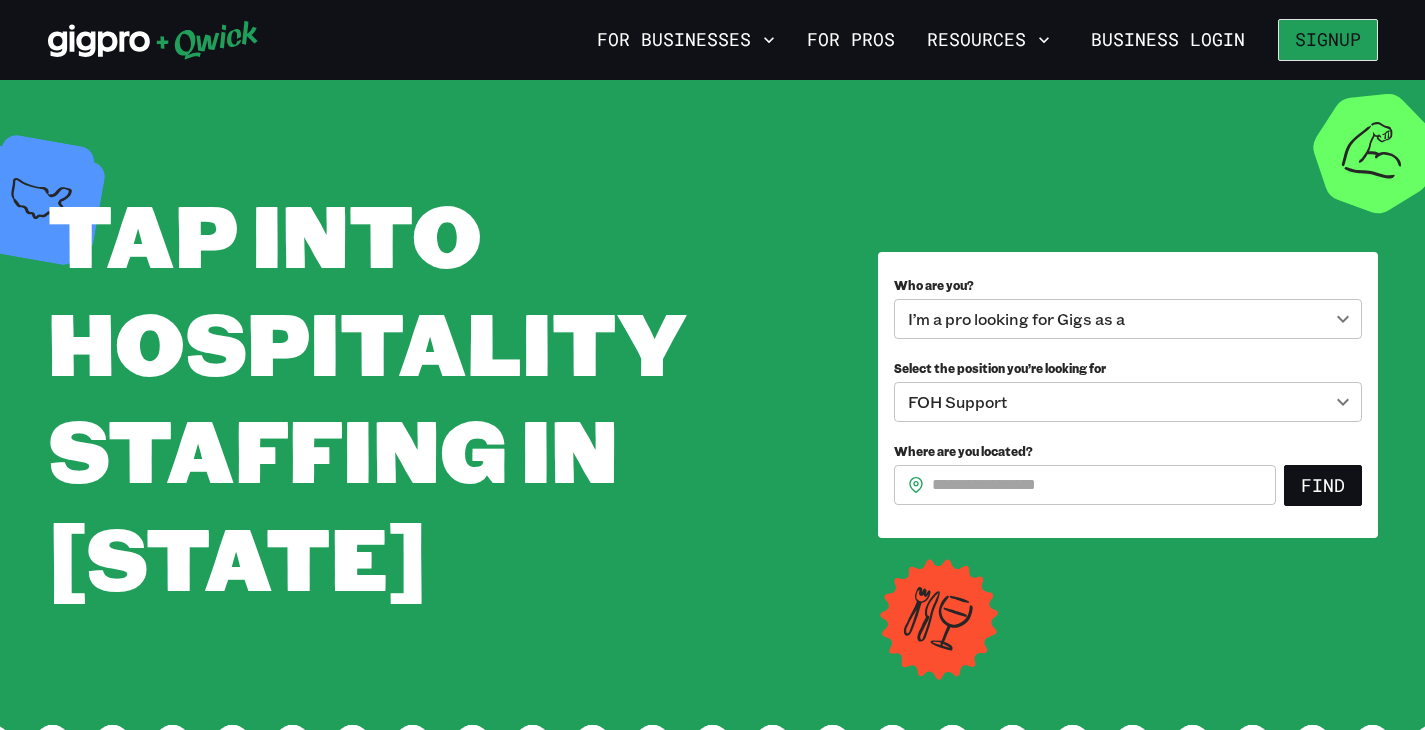 click on "Signup" at bounding box center [1328, 40] 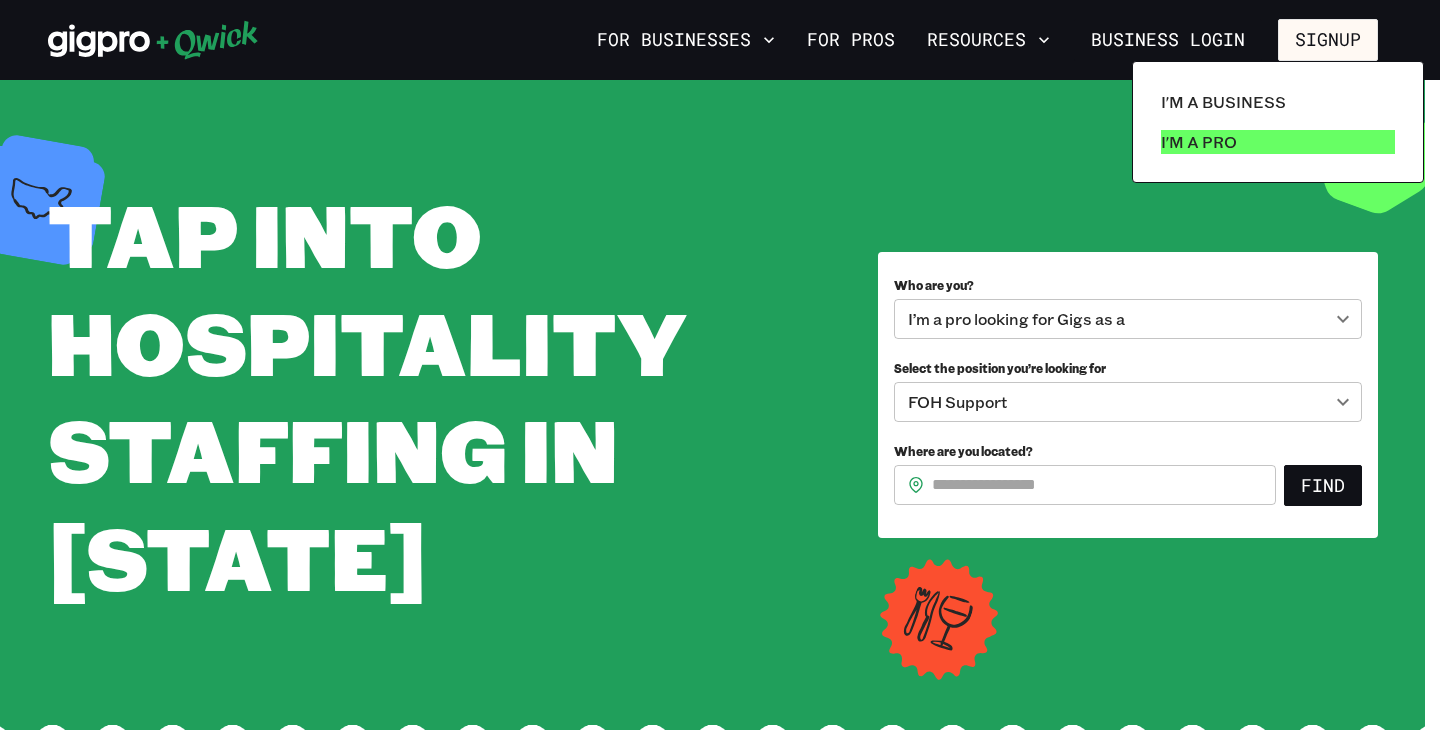 click on "I'm a Pro" at bounding box center [1199, 142] 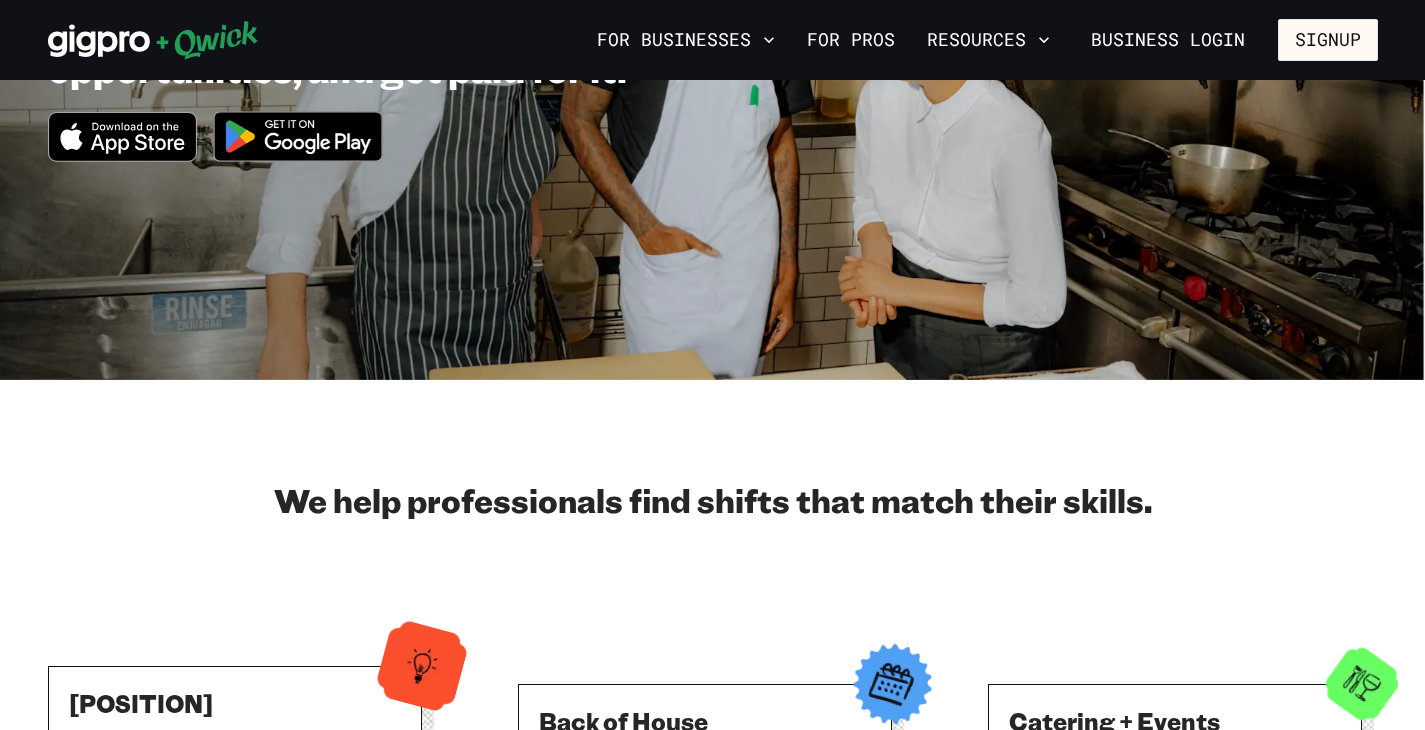 scroll, scrollTop: 324, scrollLeft: 0, axis: vertical 